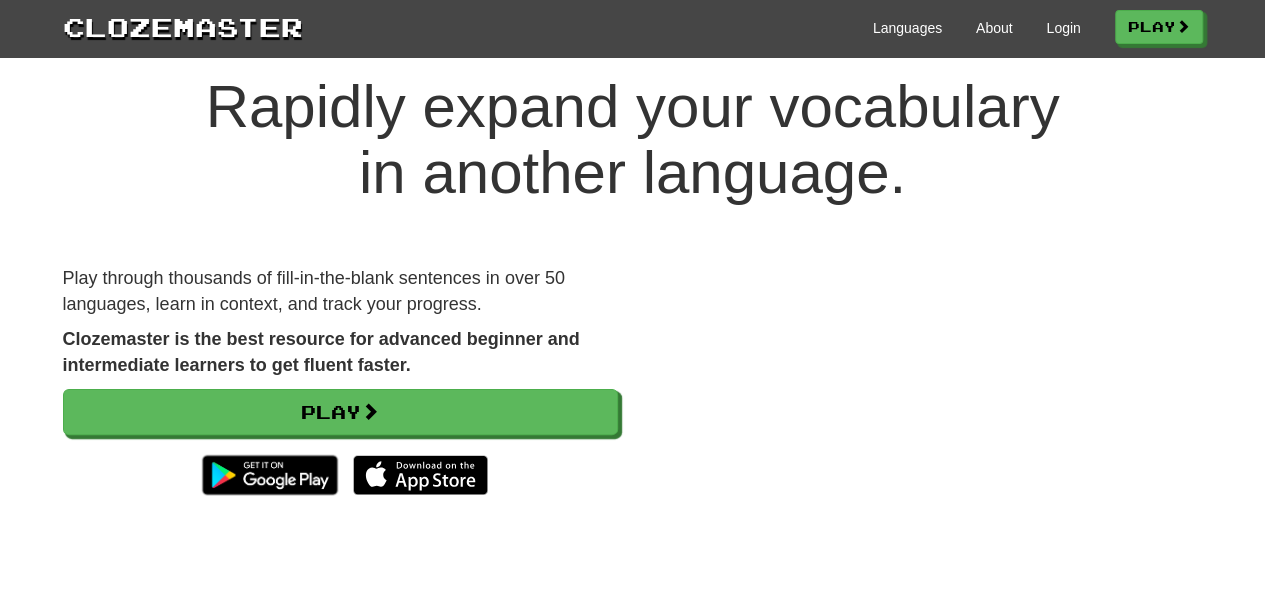 scroll, scrollTop: 55, scrollLeft: 0, axis: vertical 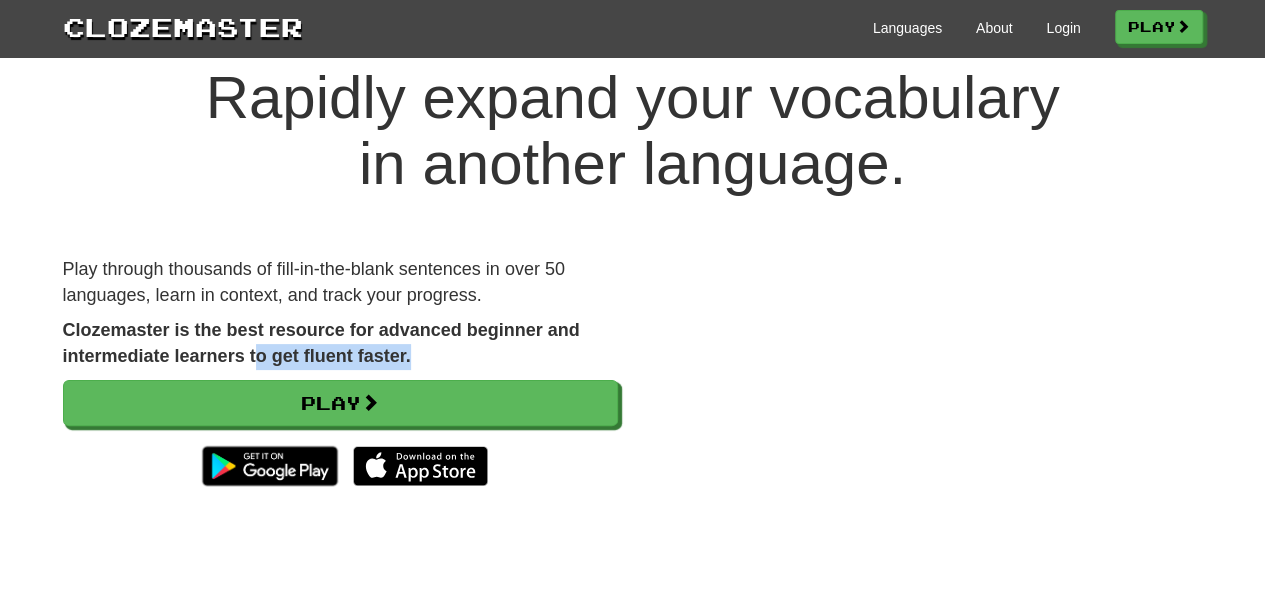 drag, startPoint x: 258, startPoint y: 345, endPoint x: 419, endPoint y: 366, distance: 162.36378 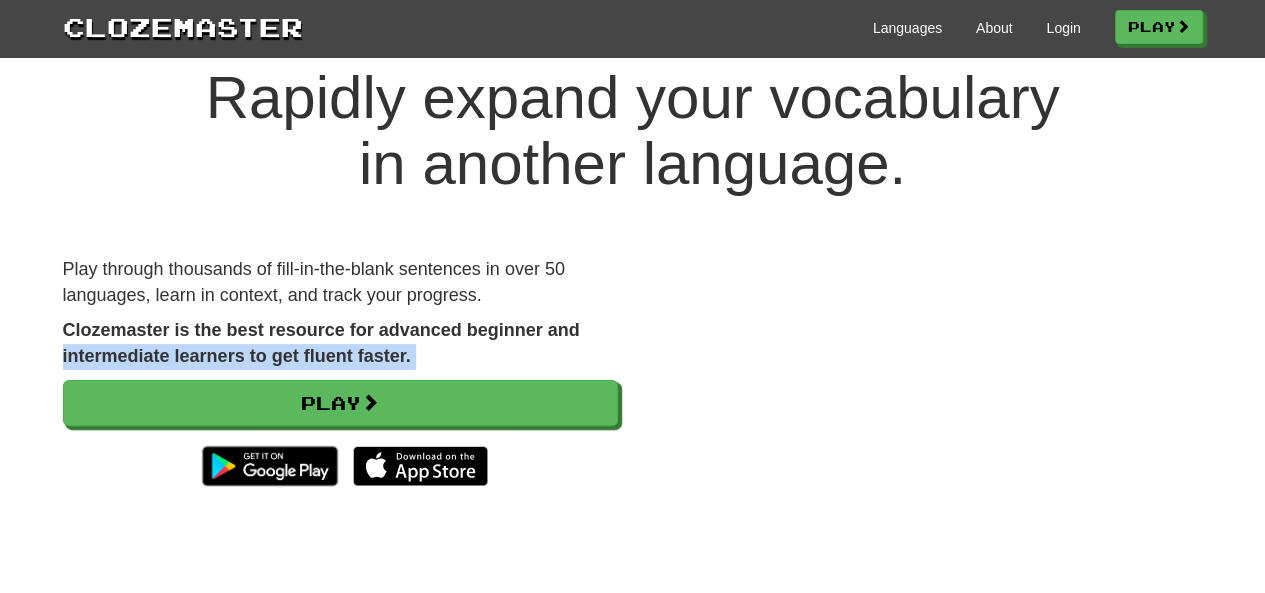 drag, startPoint x: 419, startPoint y: 366, endPoint x: 46, endPoint y: 344, distance: 373.64822 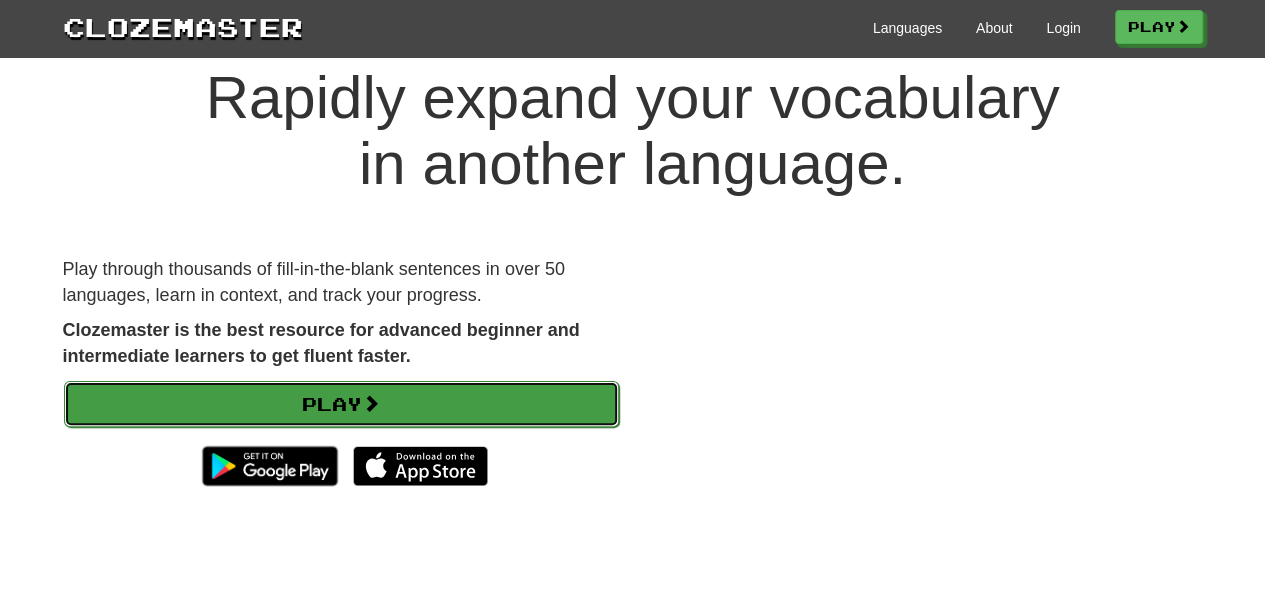 click on "Play" at bounding box center (341, 404) 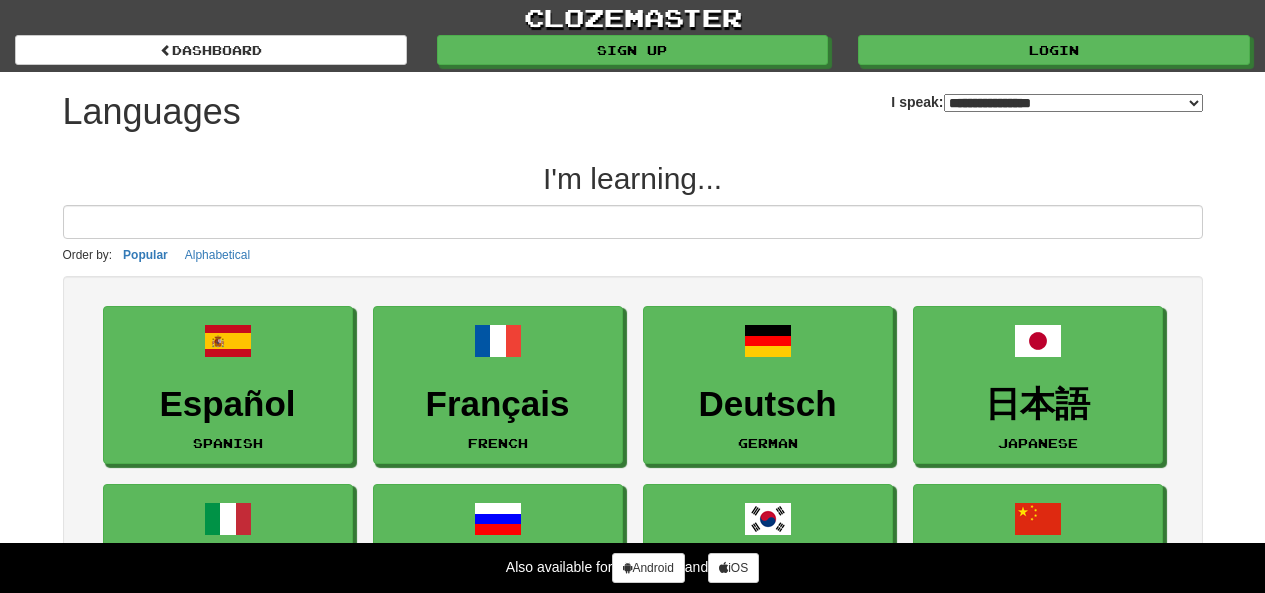select on "*******" 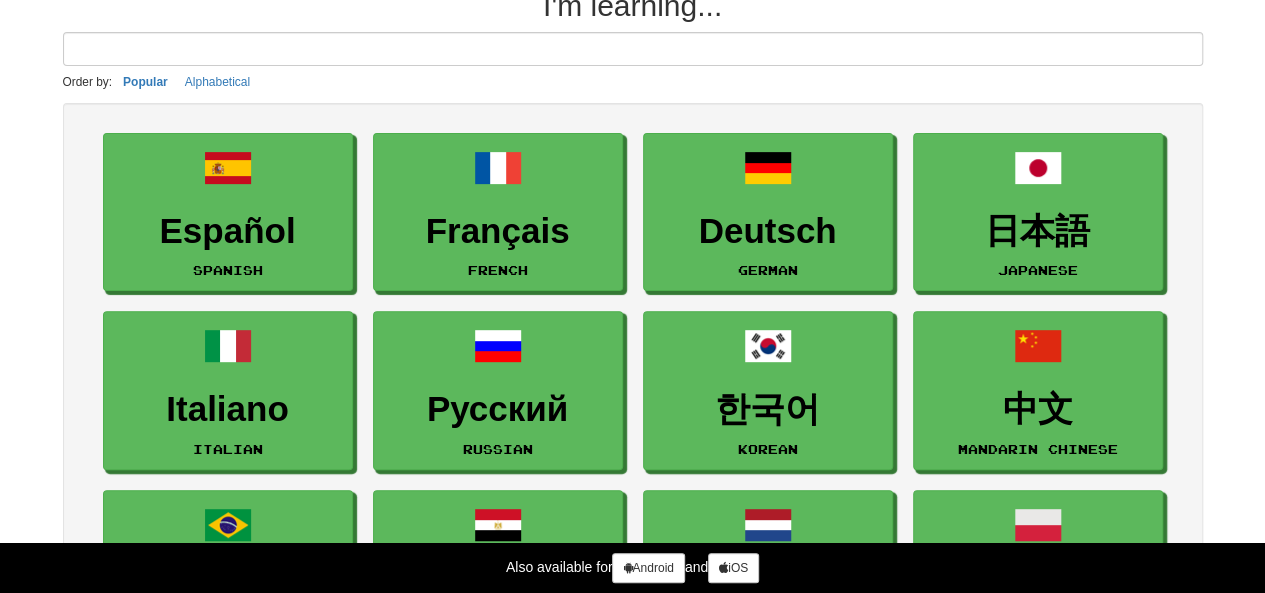 scroll, scrollTop: 181, scrollLeft: 0, axis: vertical 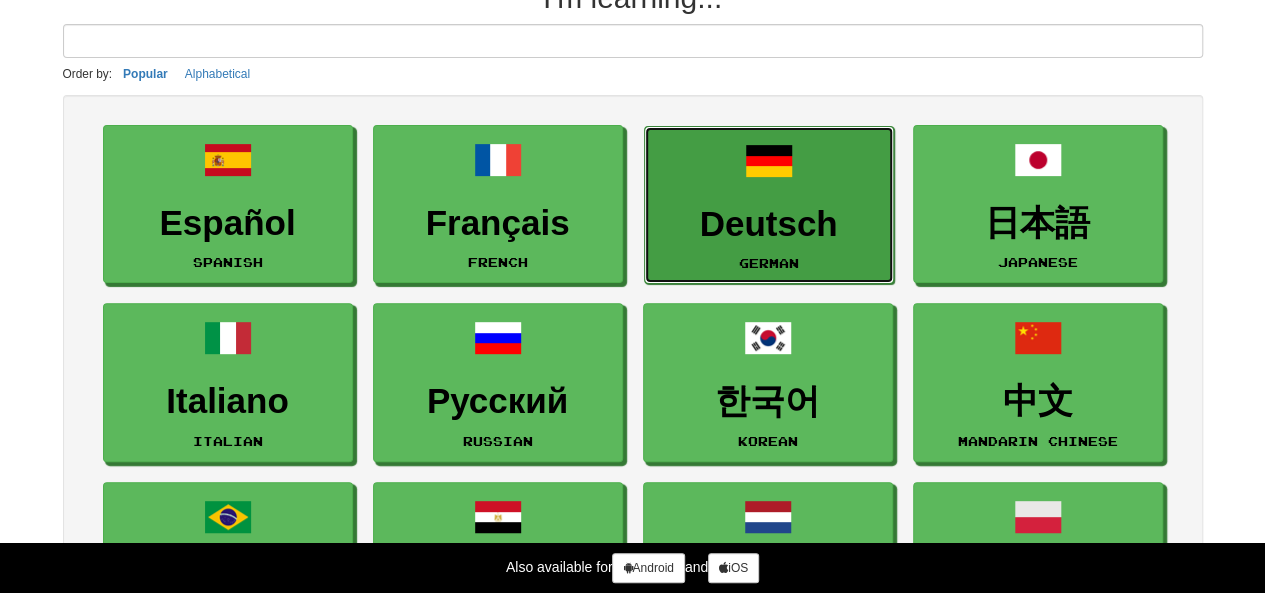 click on "Deutsch" at bounding box center (769, 224) 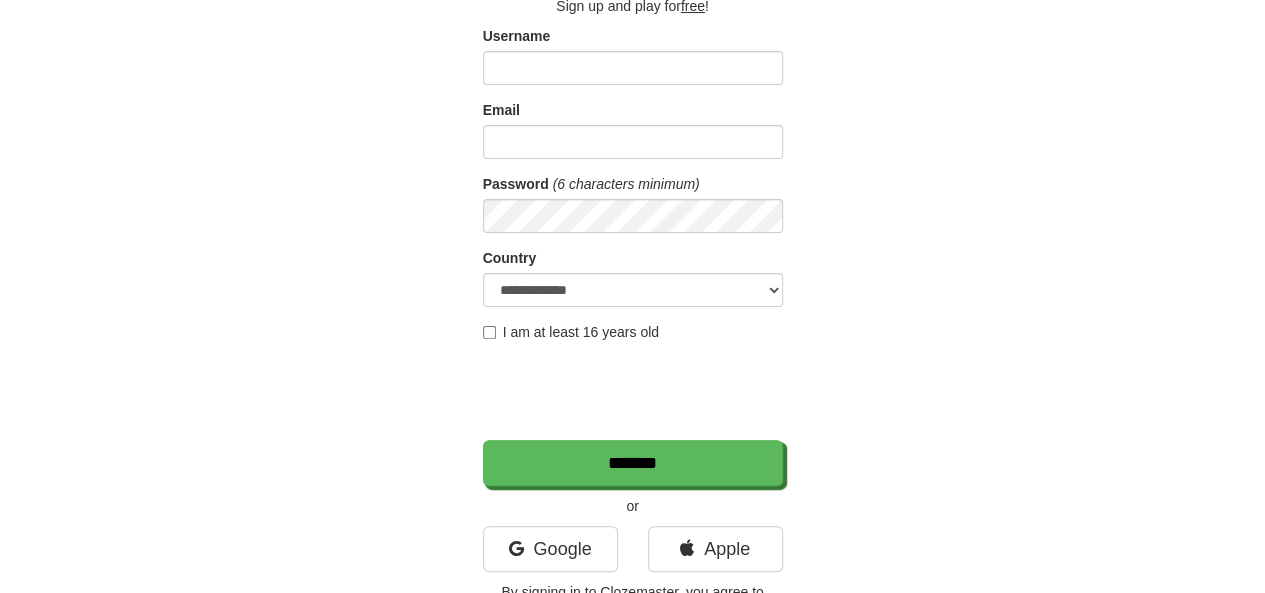 scroll, scrollTop: 140, scrollLeft: 0, axis: vertical 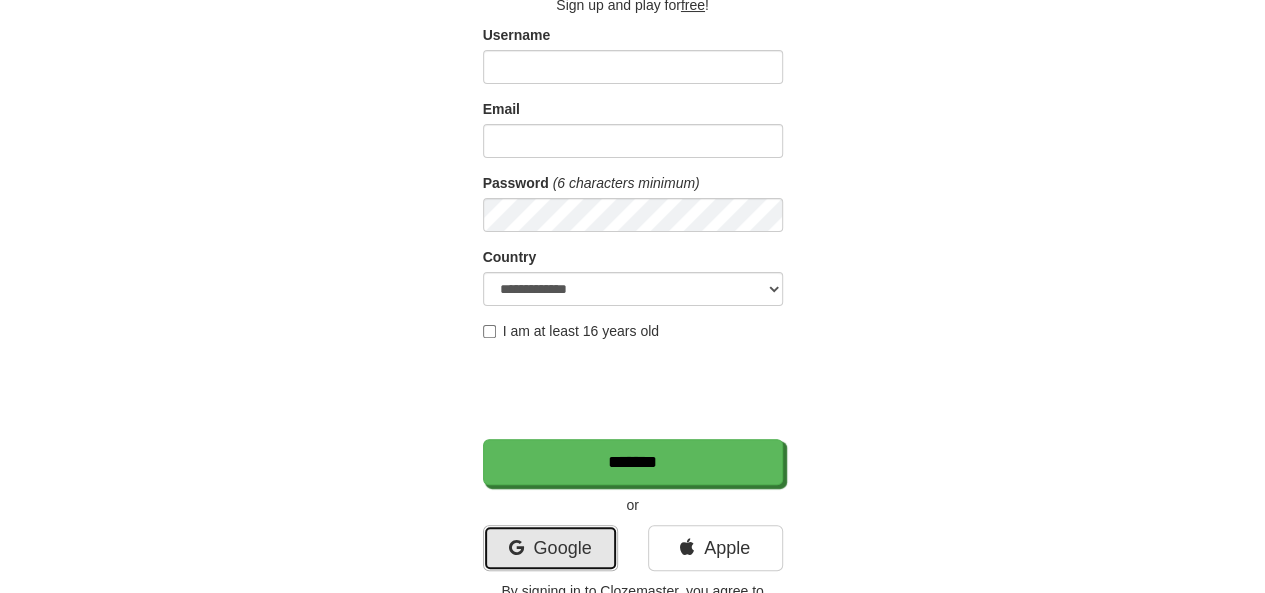 click on "Google" at bounding box center (550, 548) 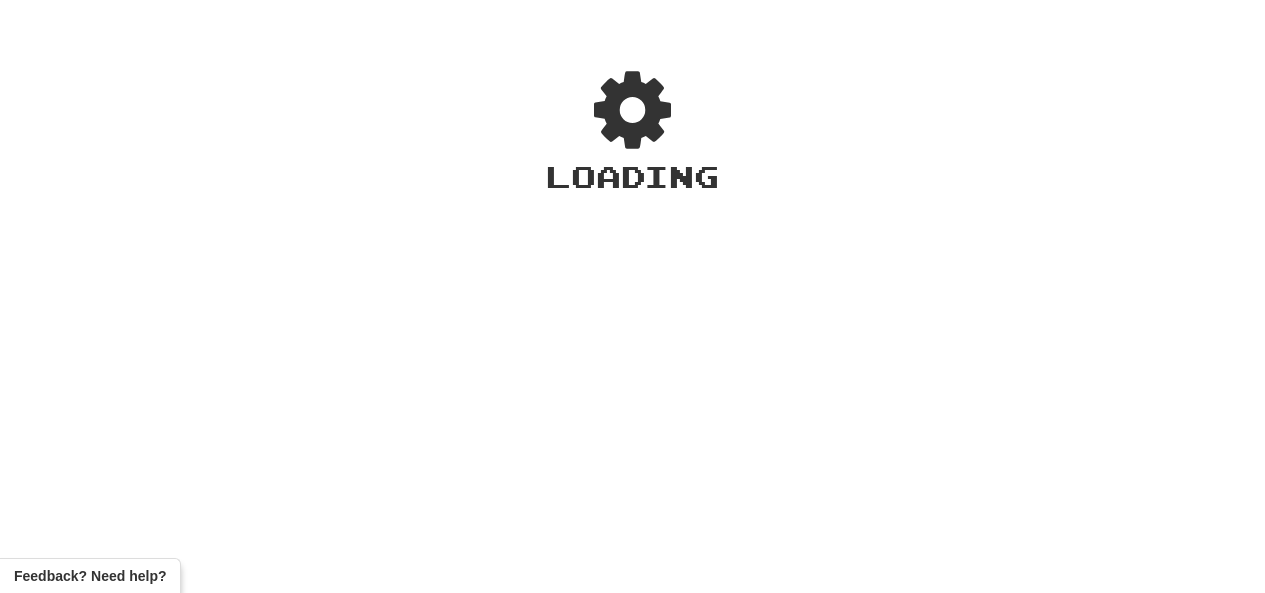 scroll, scrollTop: 0, scrollLeft: 0, axis: both 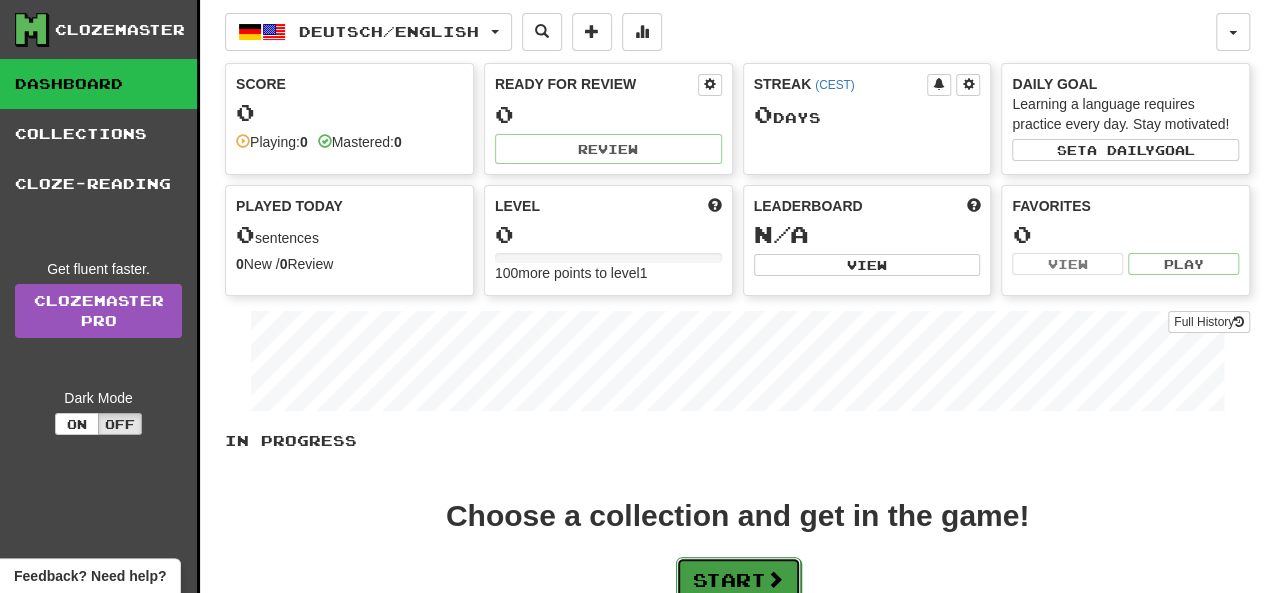 click on "Start" at bounding box center [738, 580] 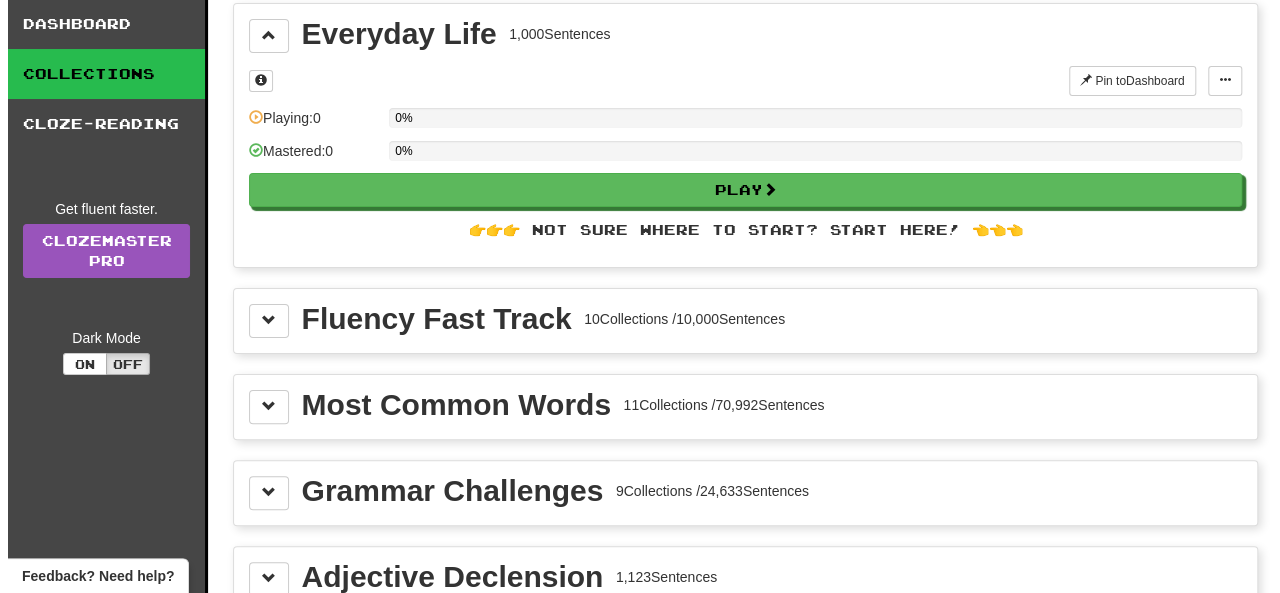scroll, scrollTop: 0, scrollLeft: 0, axis: both 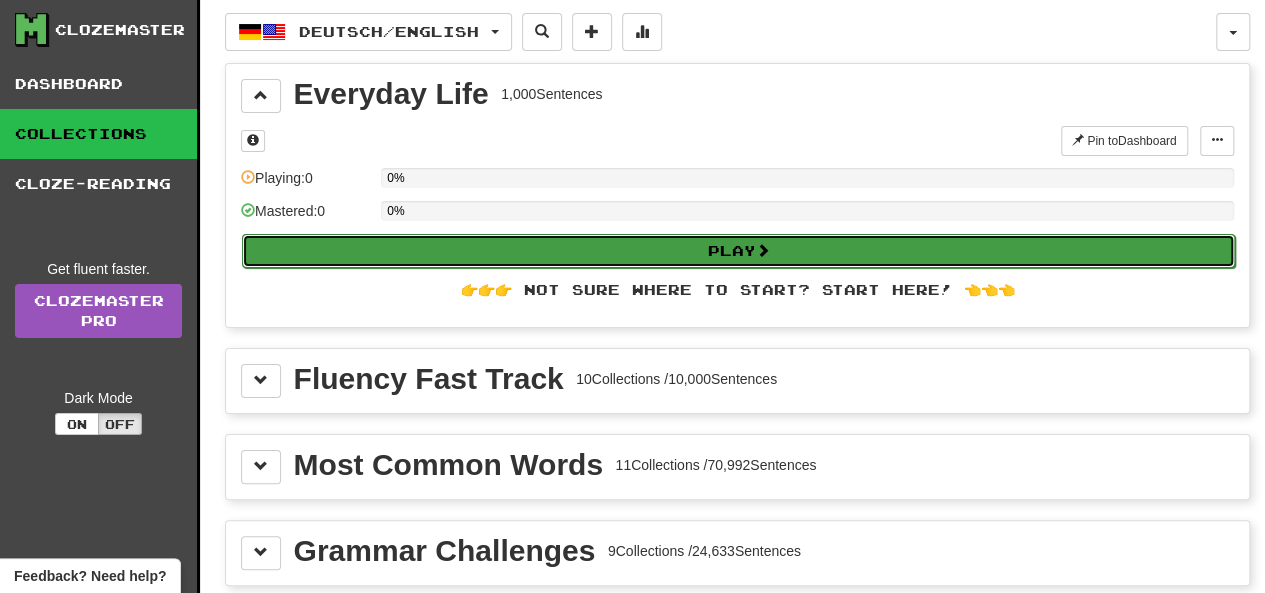 click on "Play" at bounding box center (738, 251) 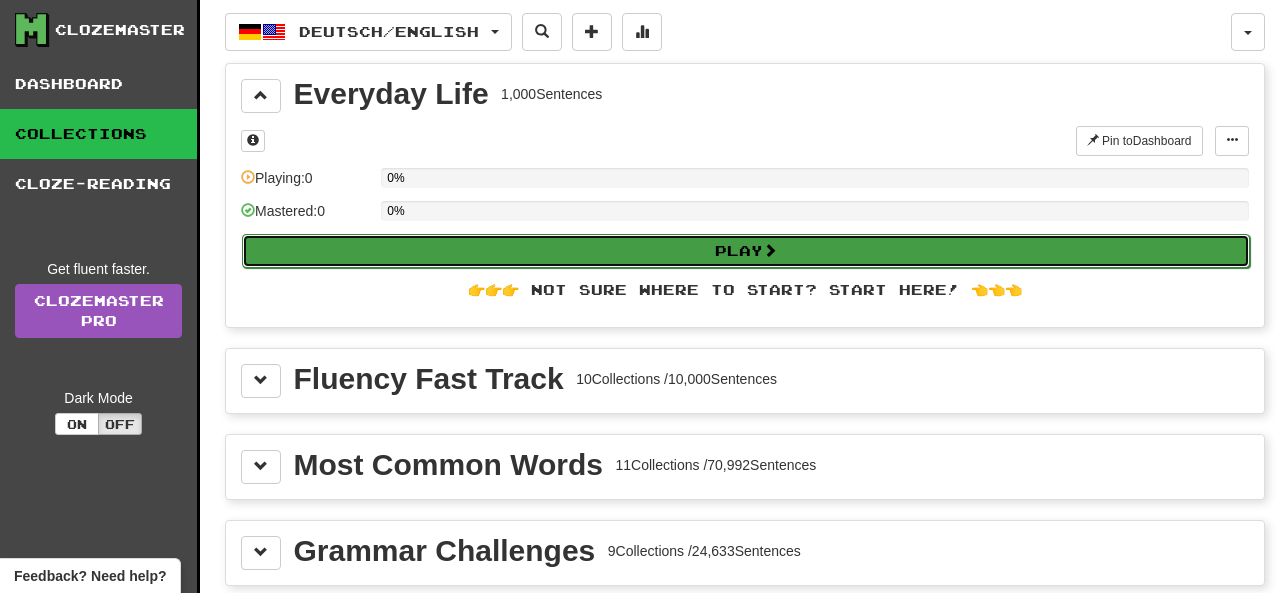 select on "**" 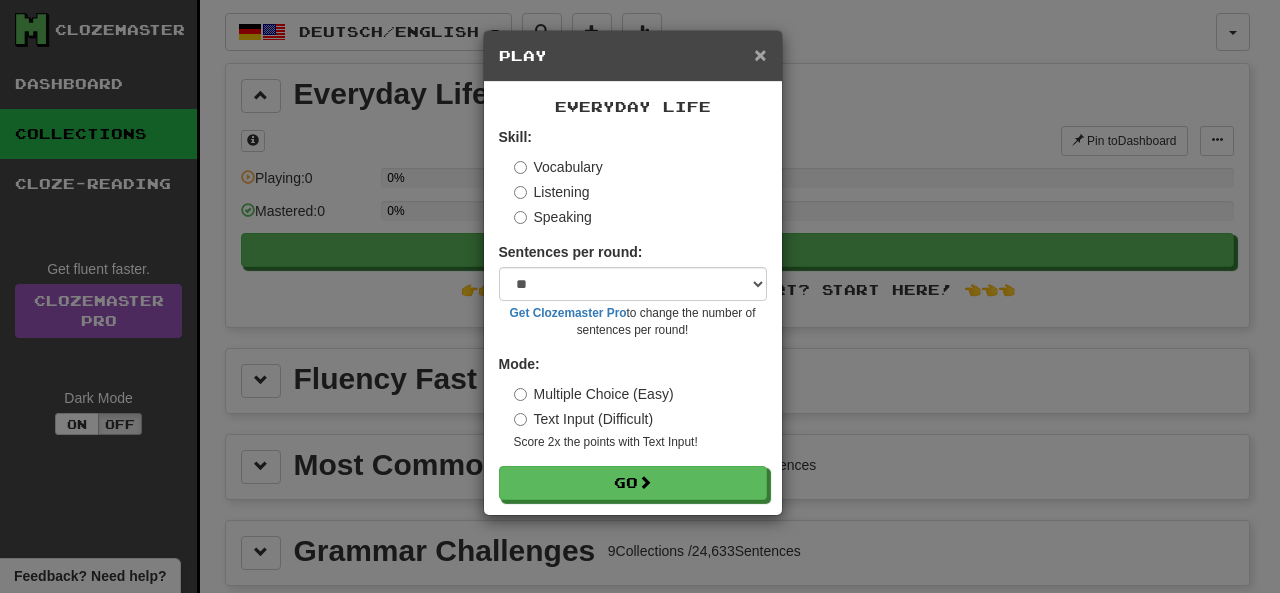 click on "×" at bounding box center (760, 54) 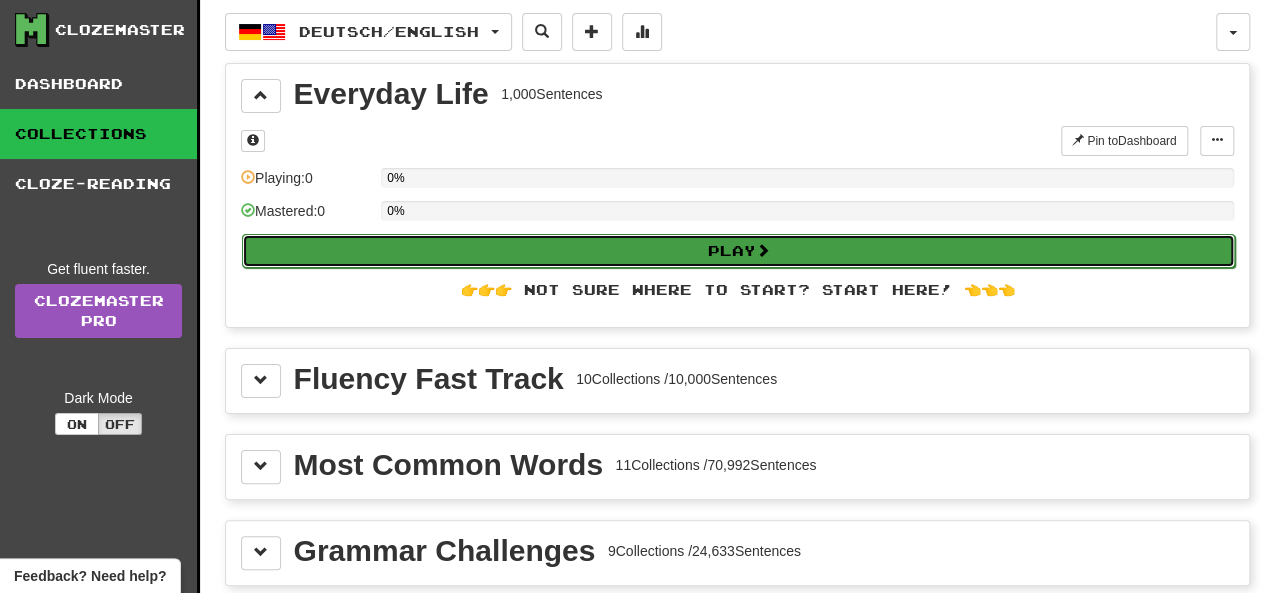 click on "Play" at bounding box center (738, 251) 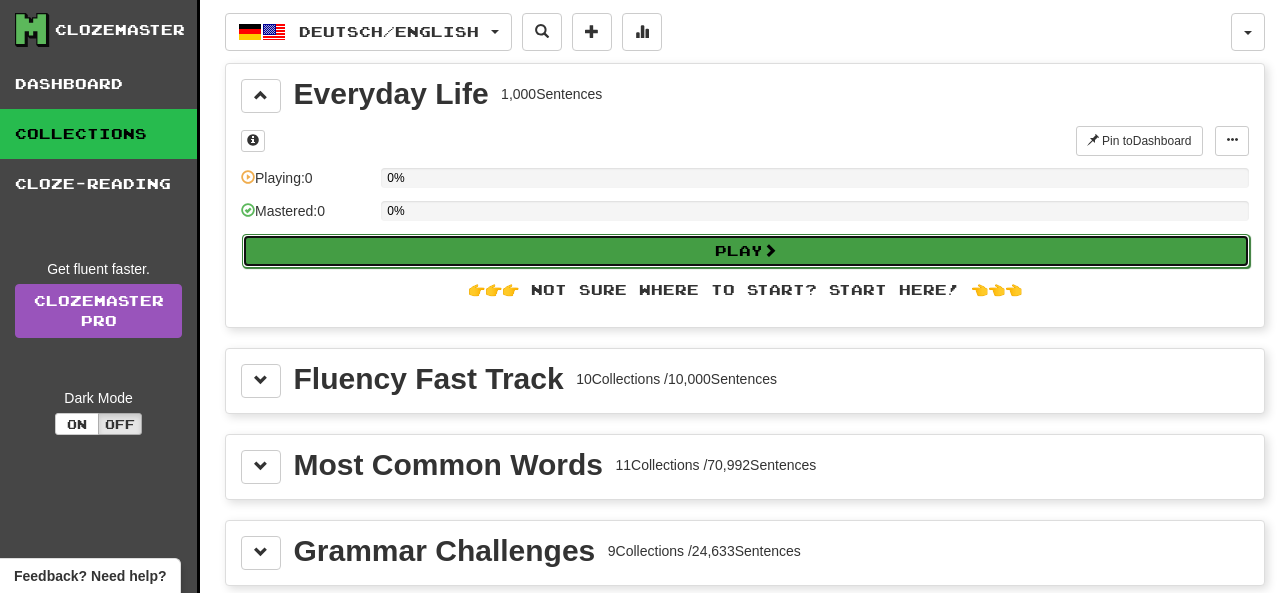 select on "**" 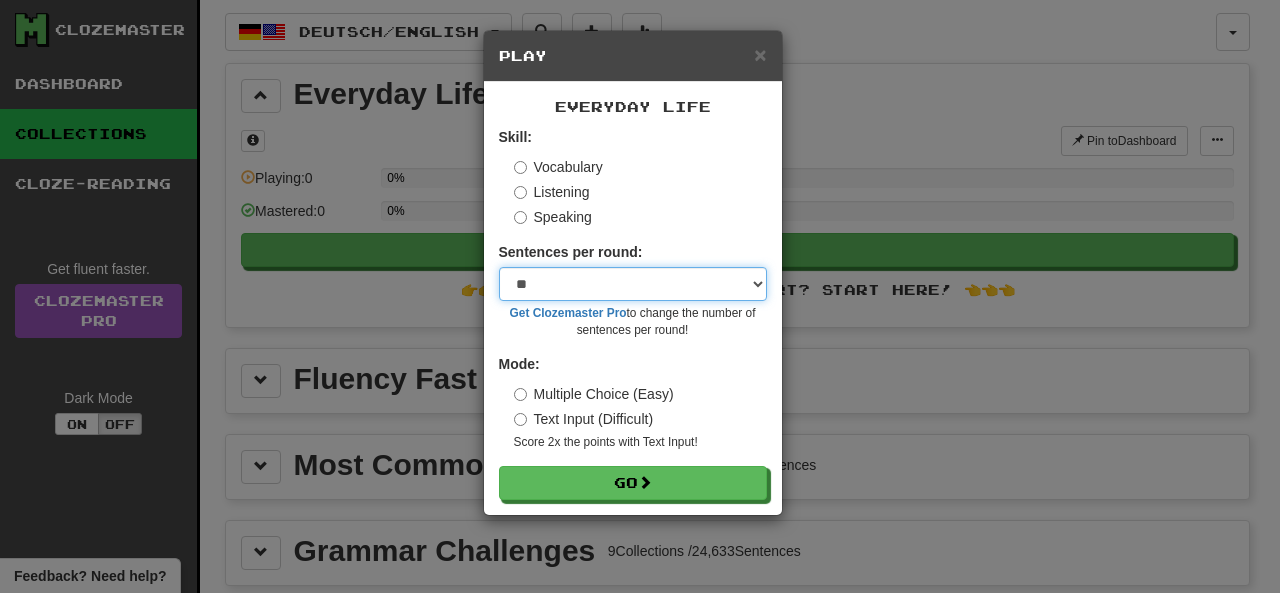 click on "* ** ** ** ** ** *** ********" at bounding box center (633, 284) 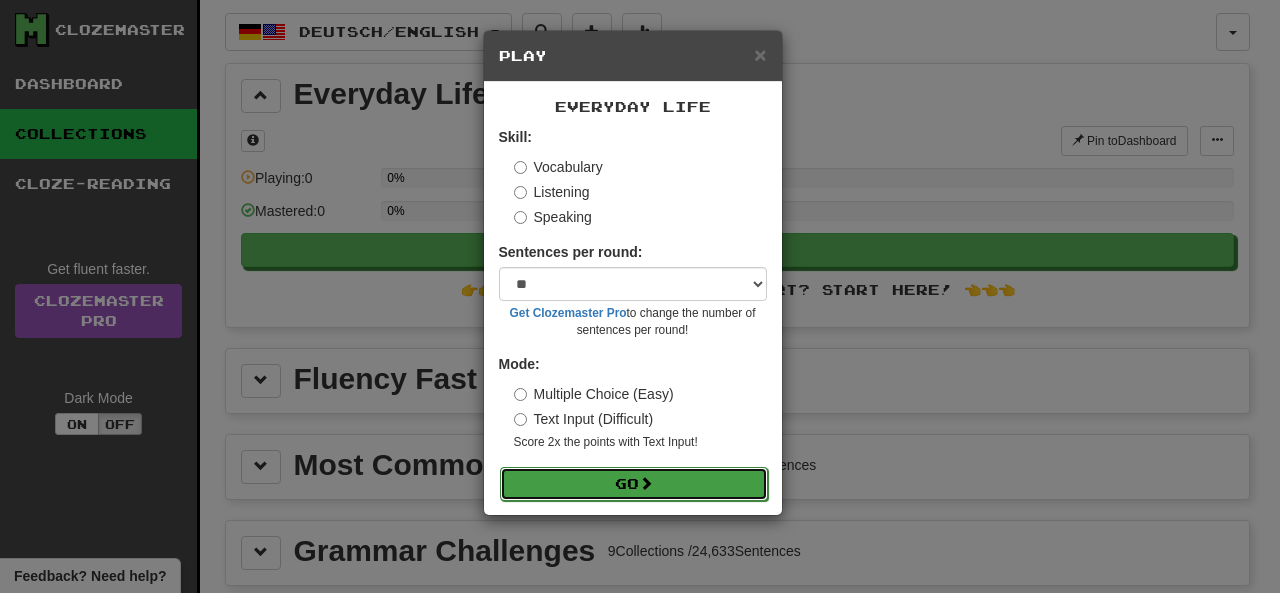 click on "Go" at bounding box center [634, 484] 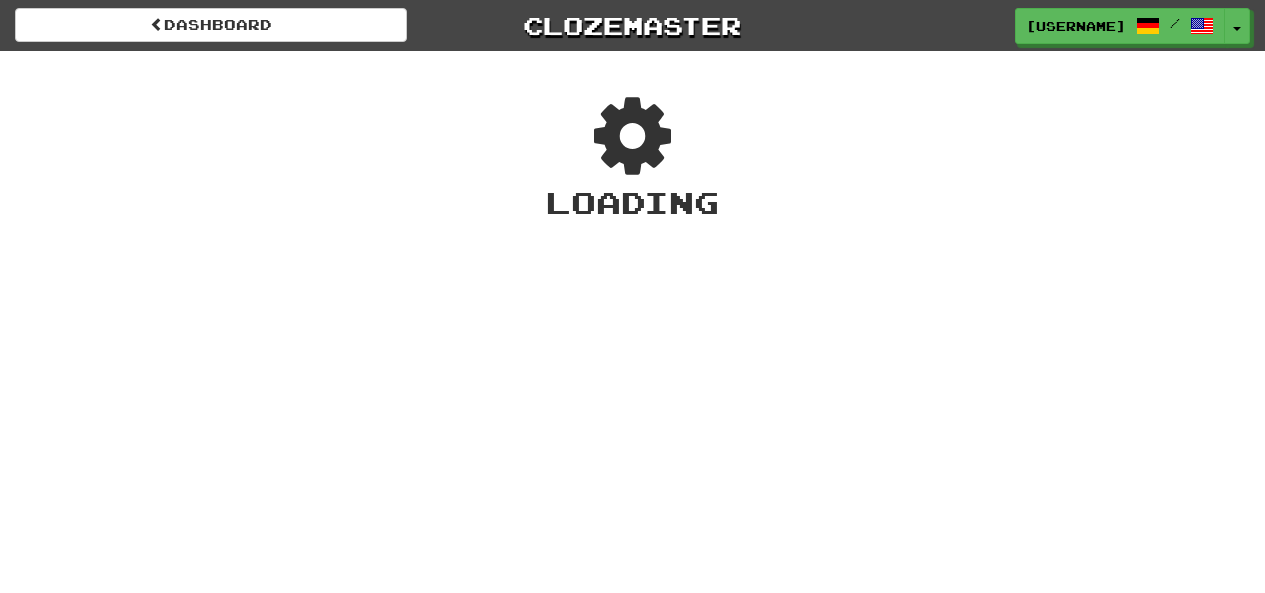 scroll, scrollTop: 0, scrollLeft: 0, axis: both 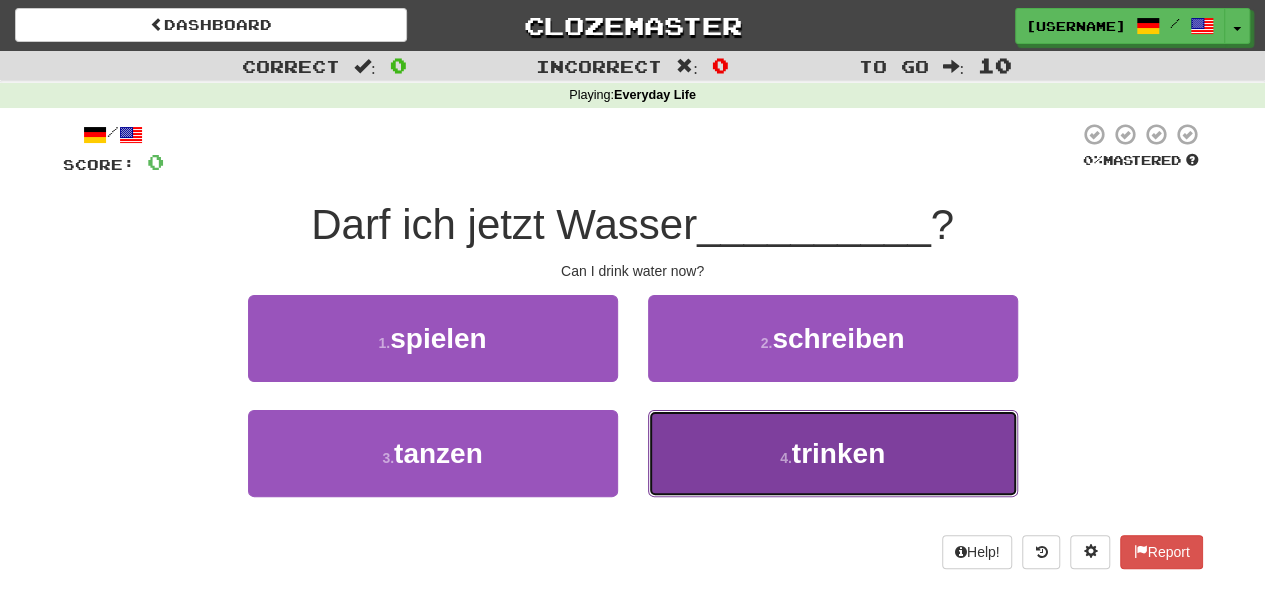 click on "4 .  trinken" at bounding box center [833, 453] 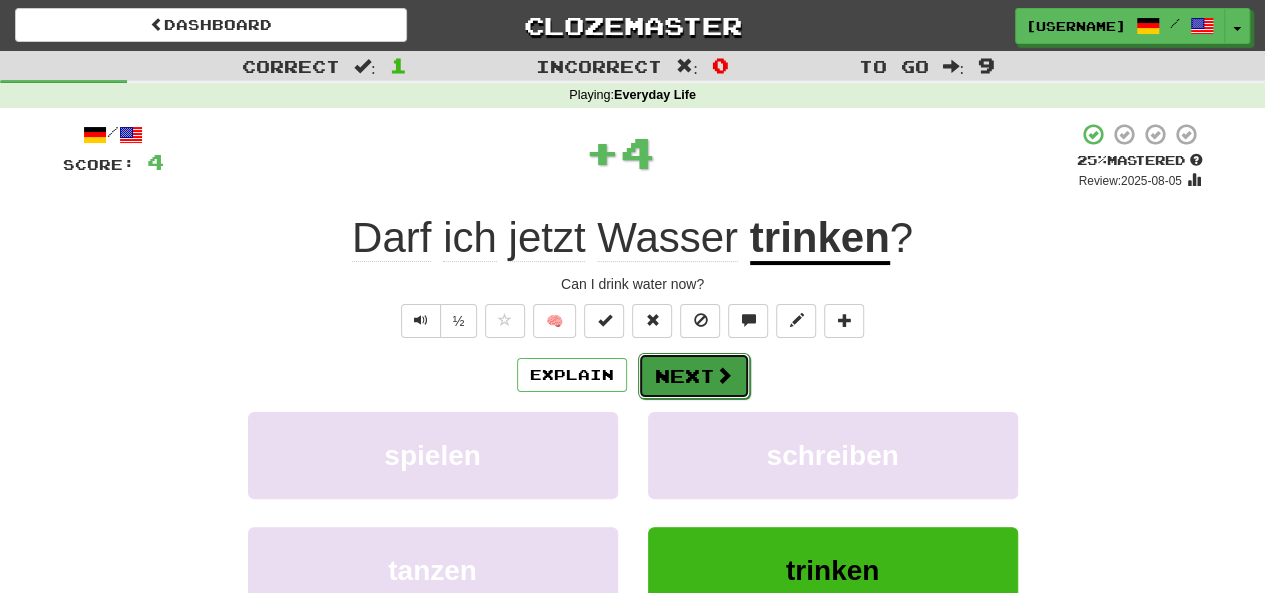 click at bounding box center (724, 375) 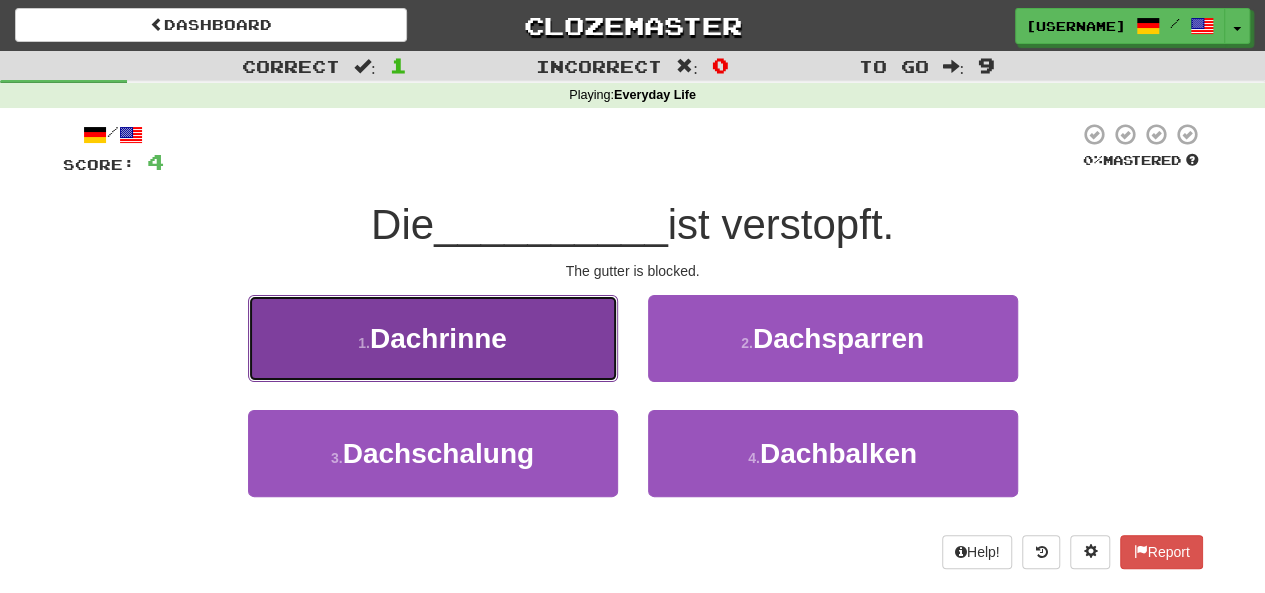 click on "1 .  Dachrinne" at bounding box center (433, 338) 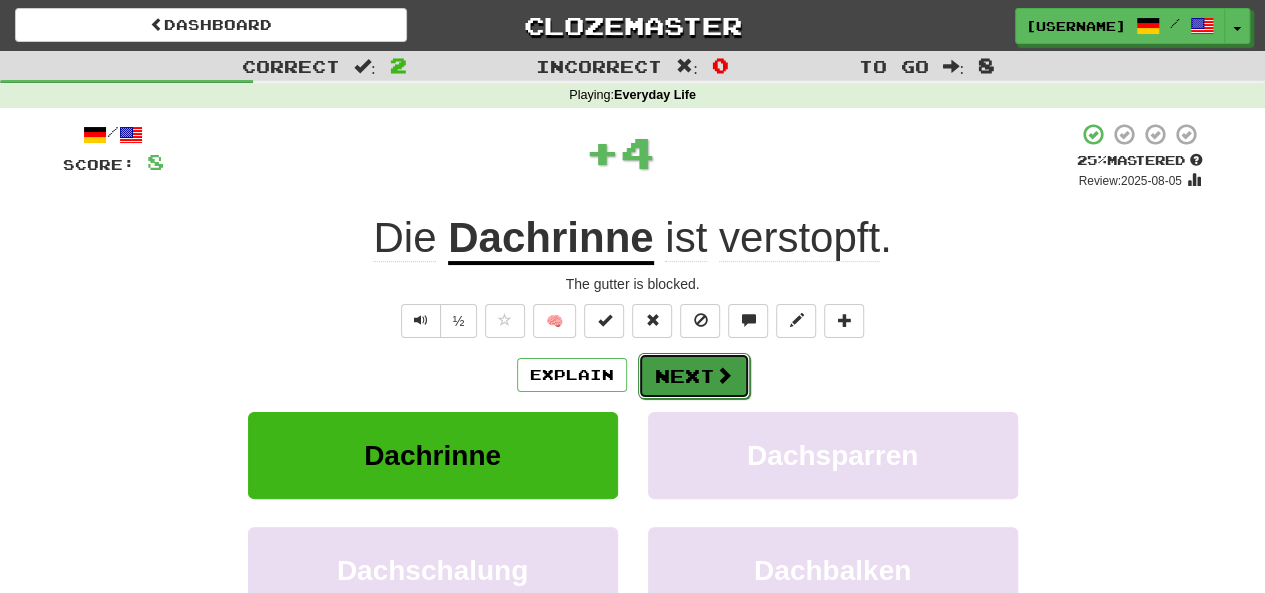 click on "Next" at bounding box center (694, 376) 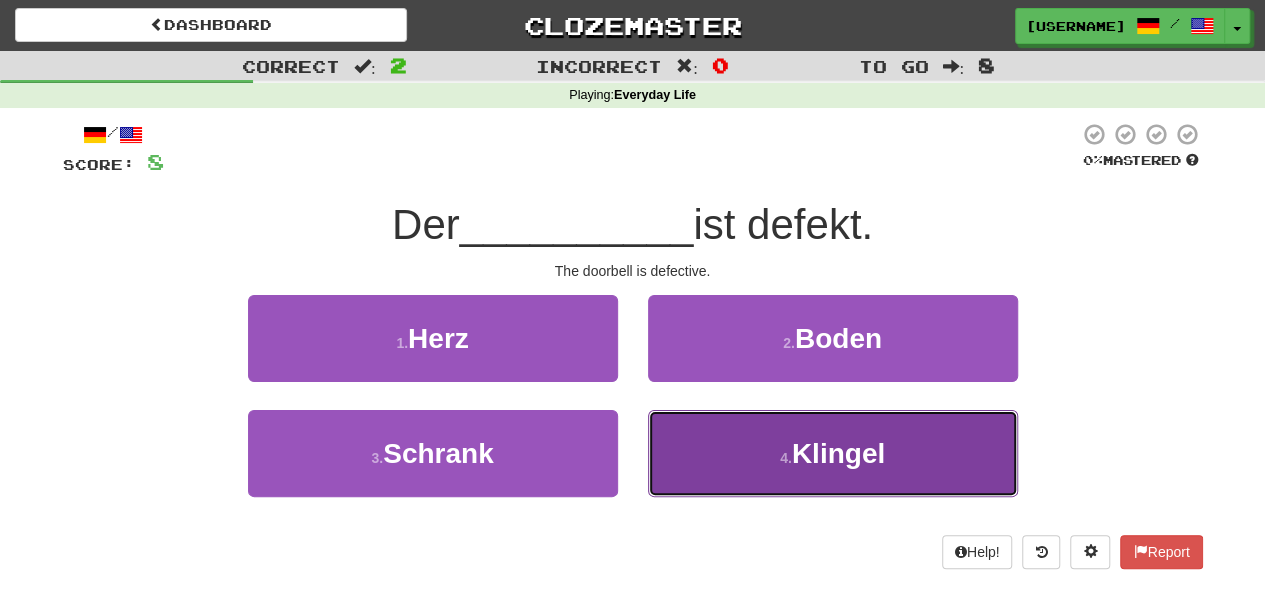 click on "4 .  Klingel" at bounding box center (833, 453) 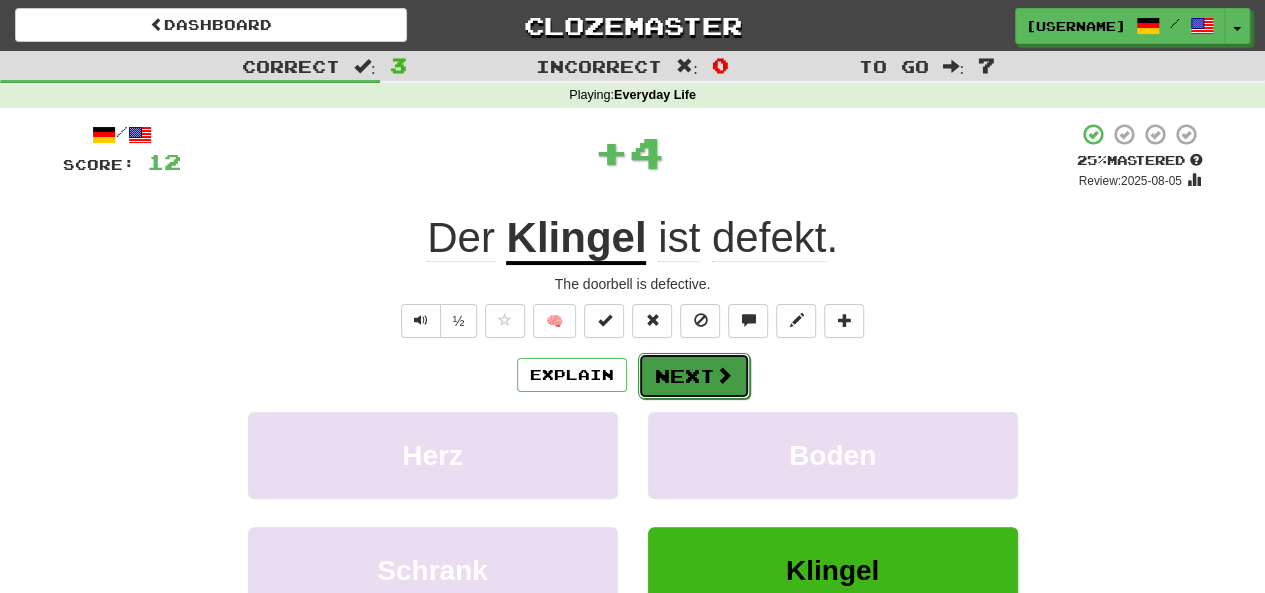 click on "Next" at bounding box center [694, 376] 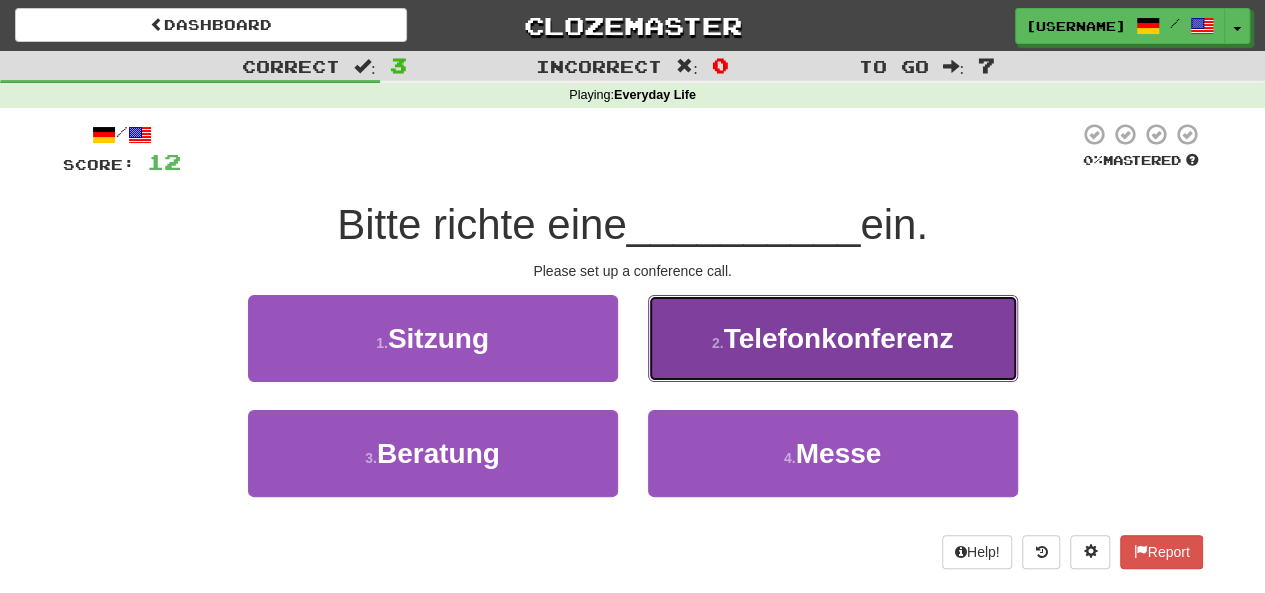 click on "2 .  Telefonkonferenz" at bounding box center (833, 338) 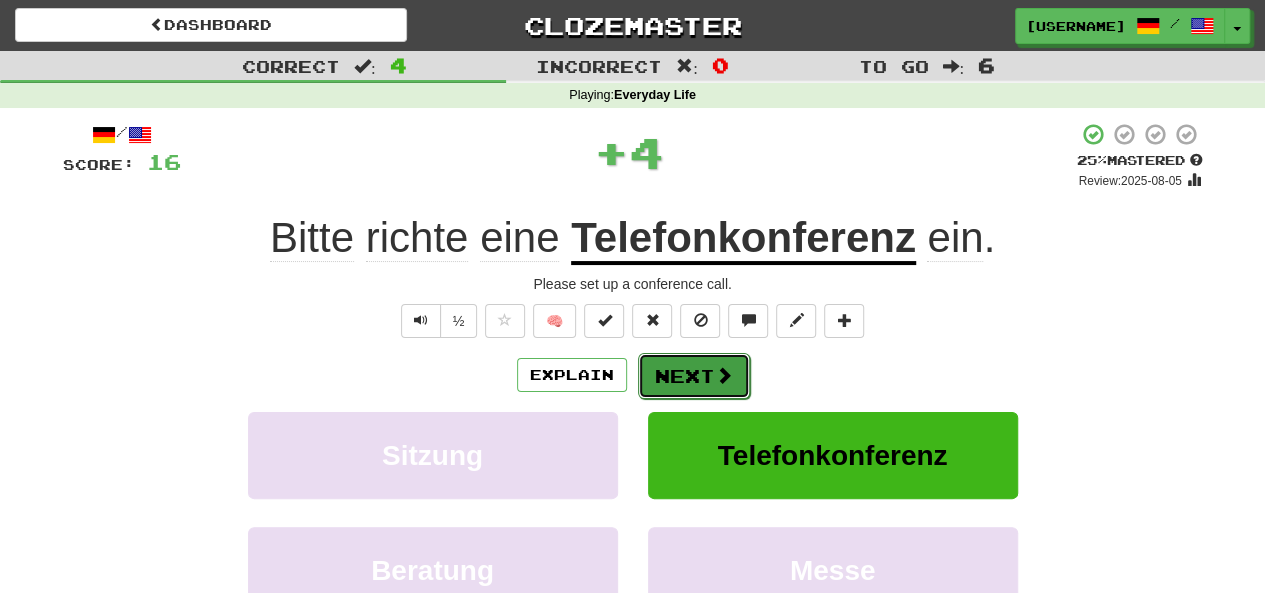 click on "Next" at bounding box center (694, 376) 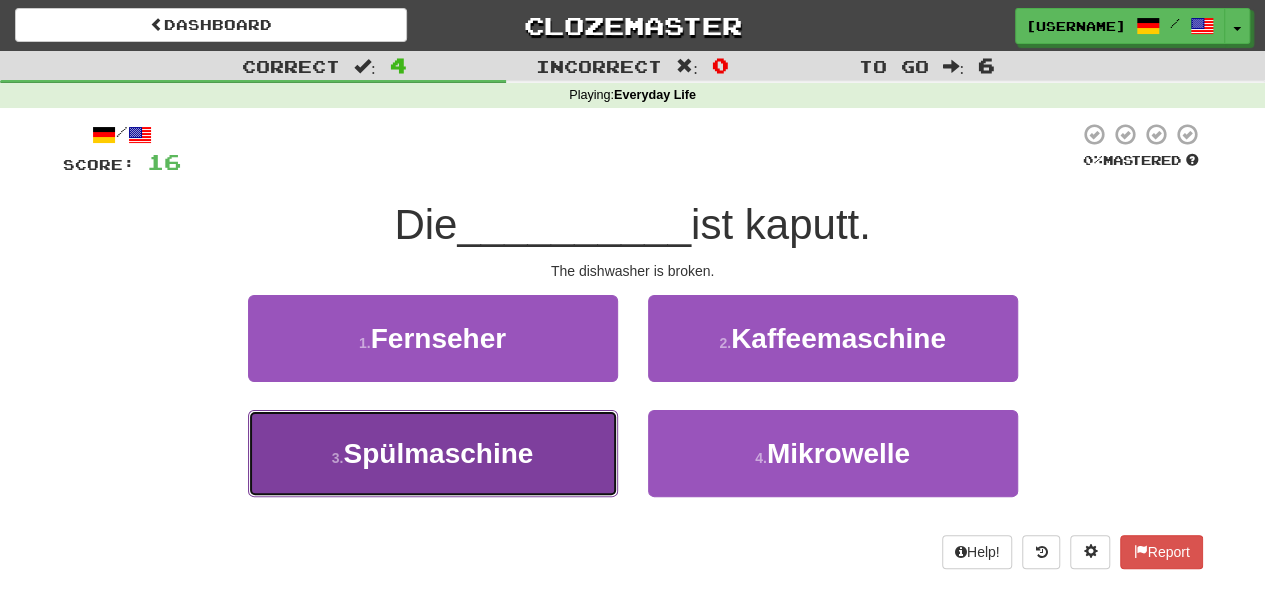 click on "3 .  Spülmaschine" at bounding box center [433, 453] 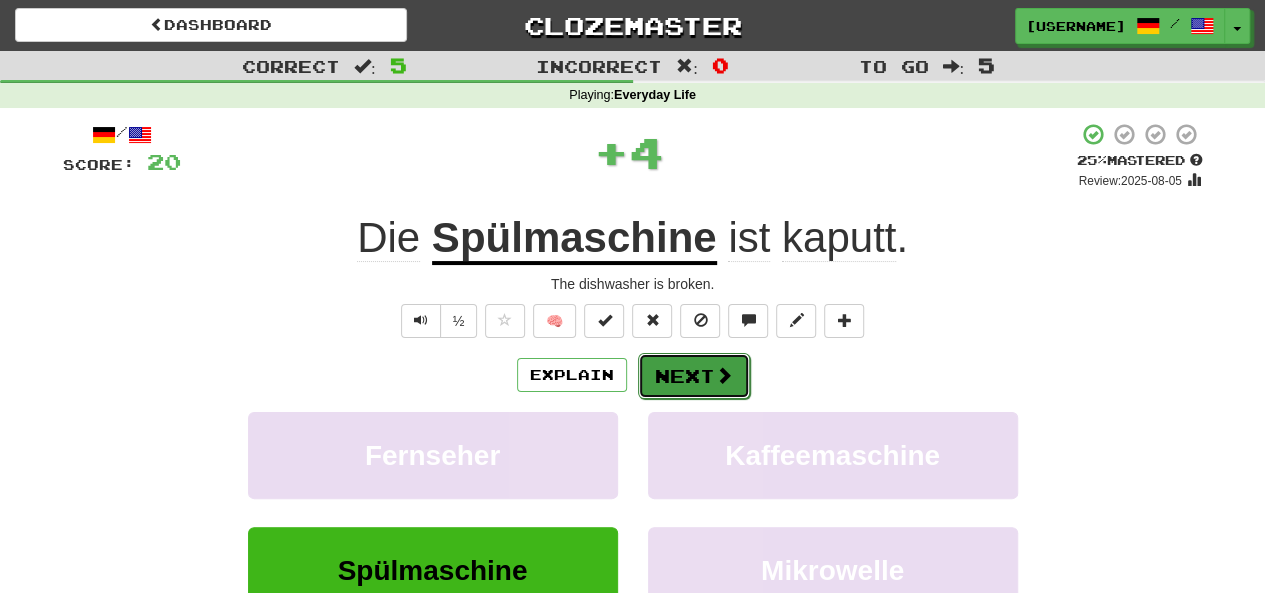 click on "Next" at bounding box center (694, 376) 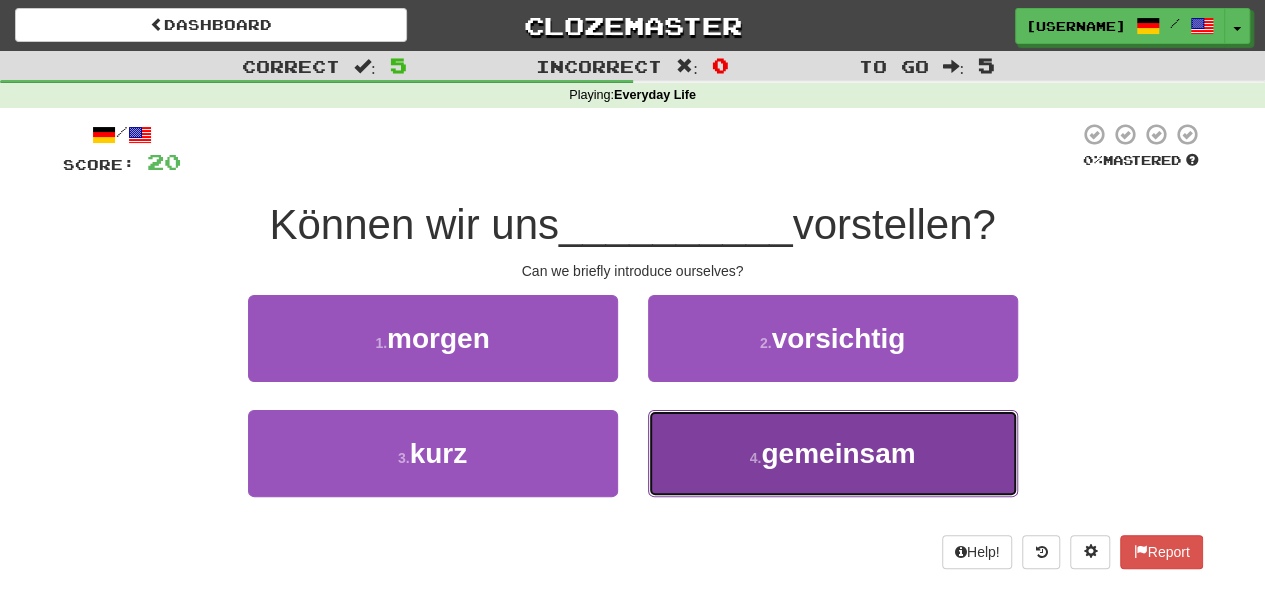 click on "4 .  gemeinsam" at bounding box center (833, 453) 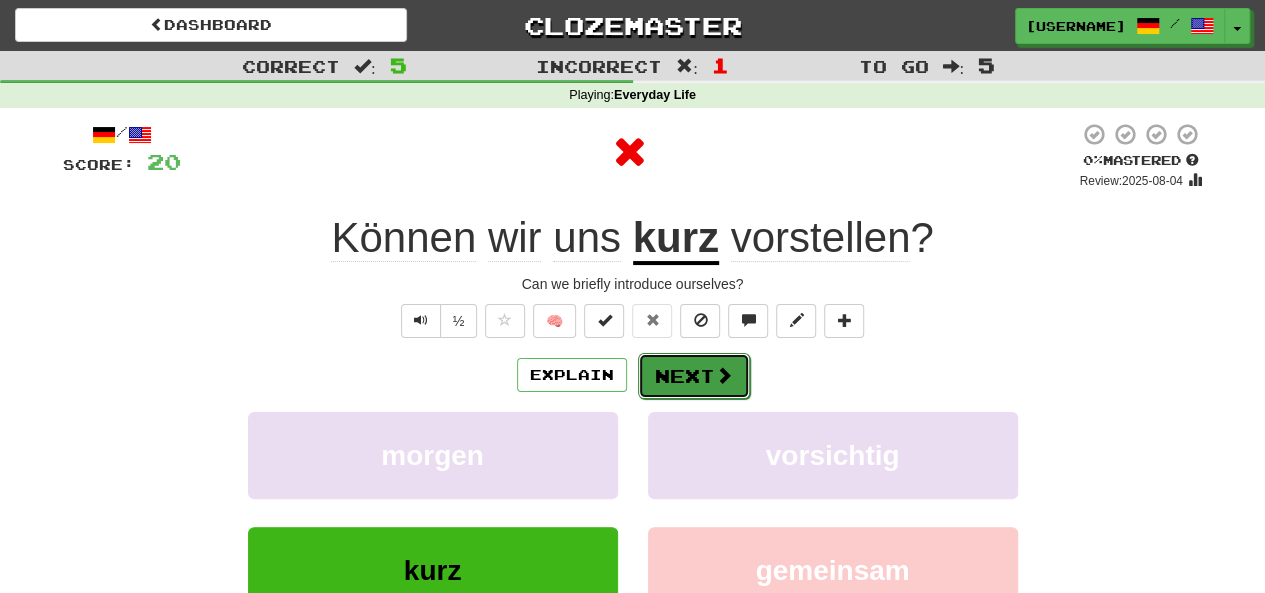 click on "Next" at bounding box center [694, 376] 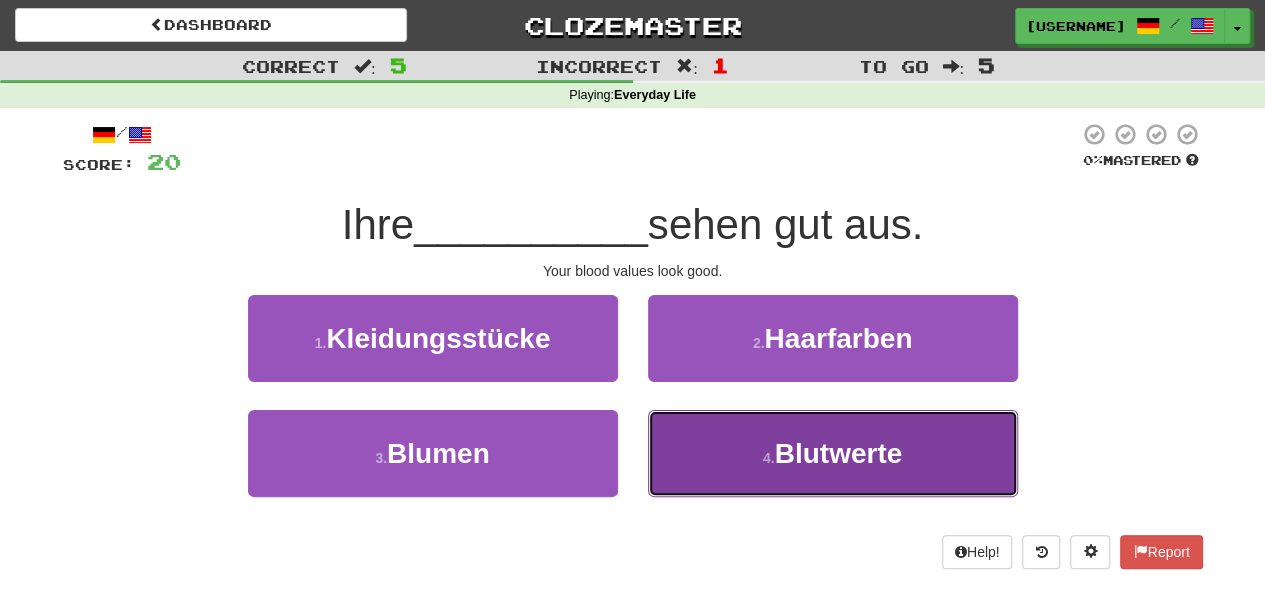 click on "4 .  Blutwerte" at bounding box center [833, 453] 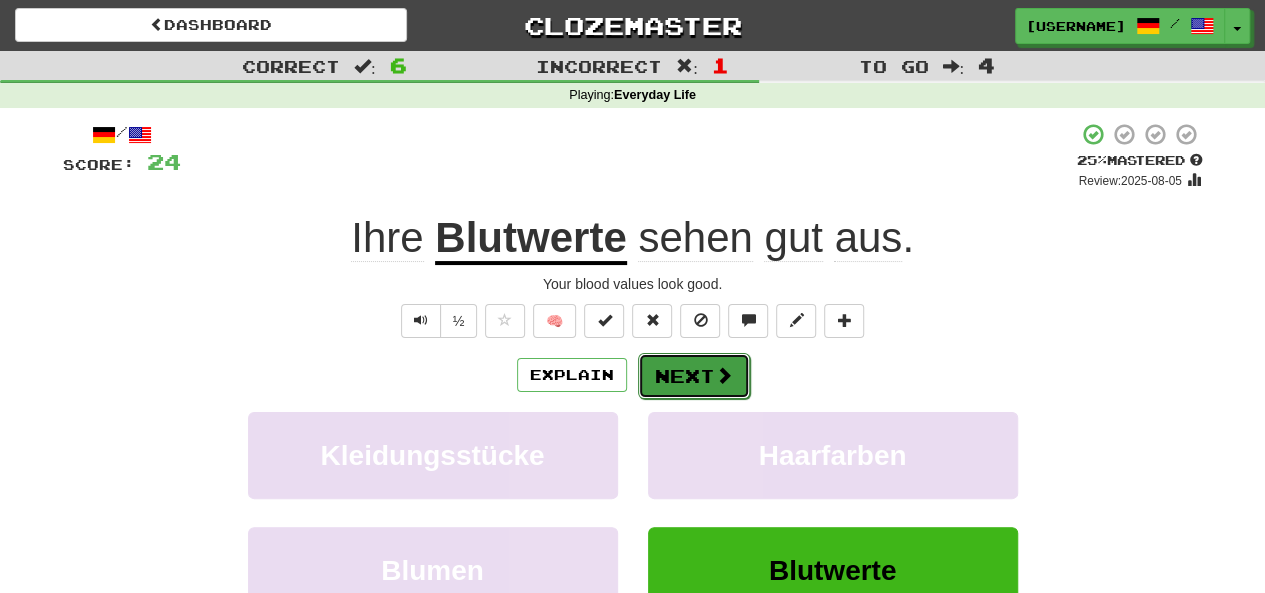 click on "Next" at bounding box center [694, 376] 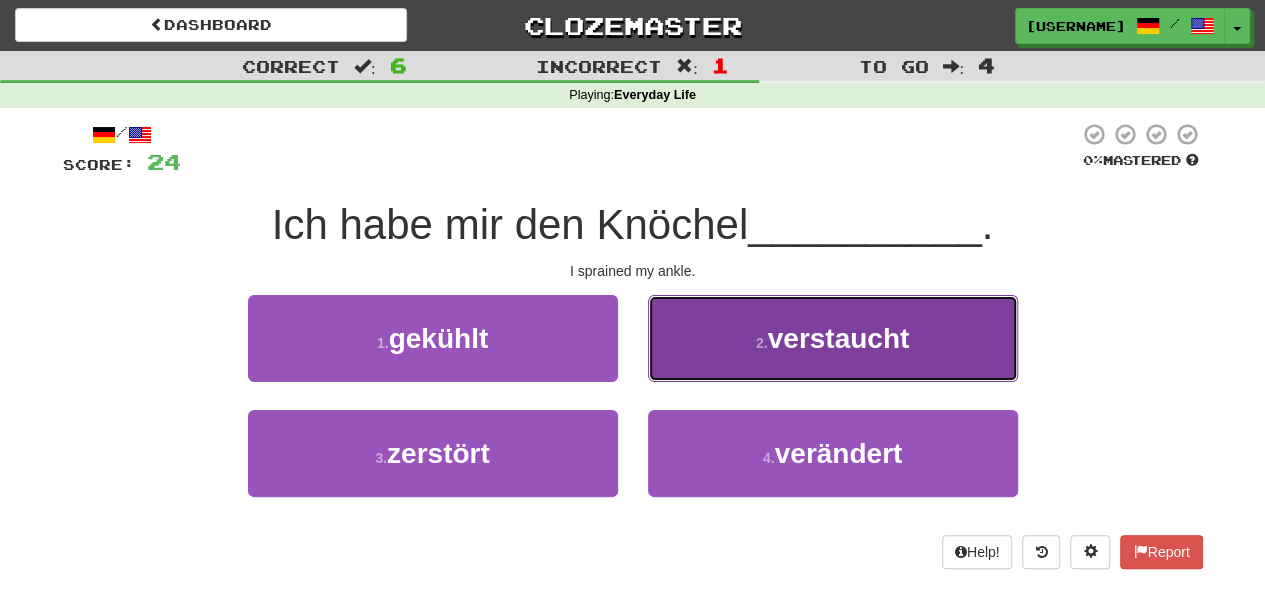 click on "2 .  verstaucht" at bounding box center (833, 338) 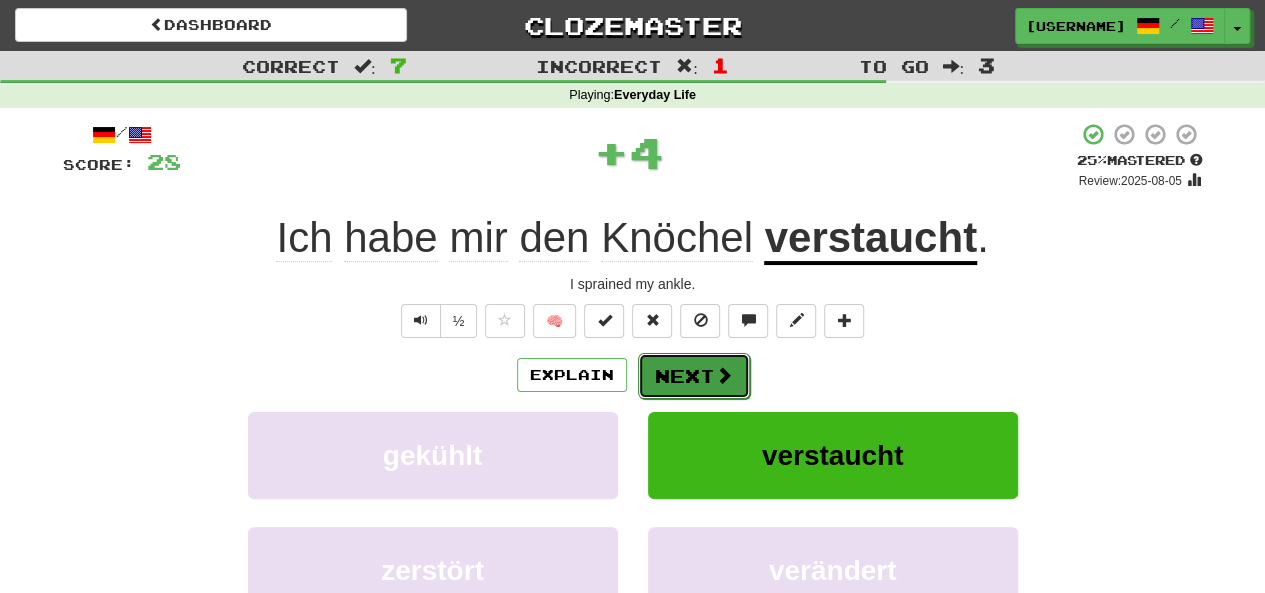 click on "Next" at bounding box center [694, 376] 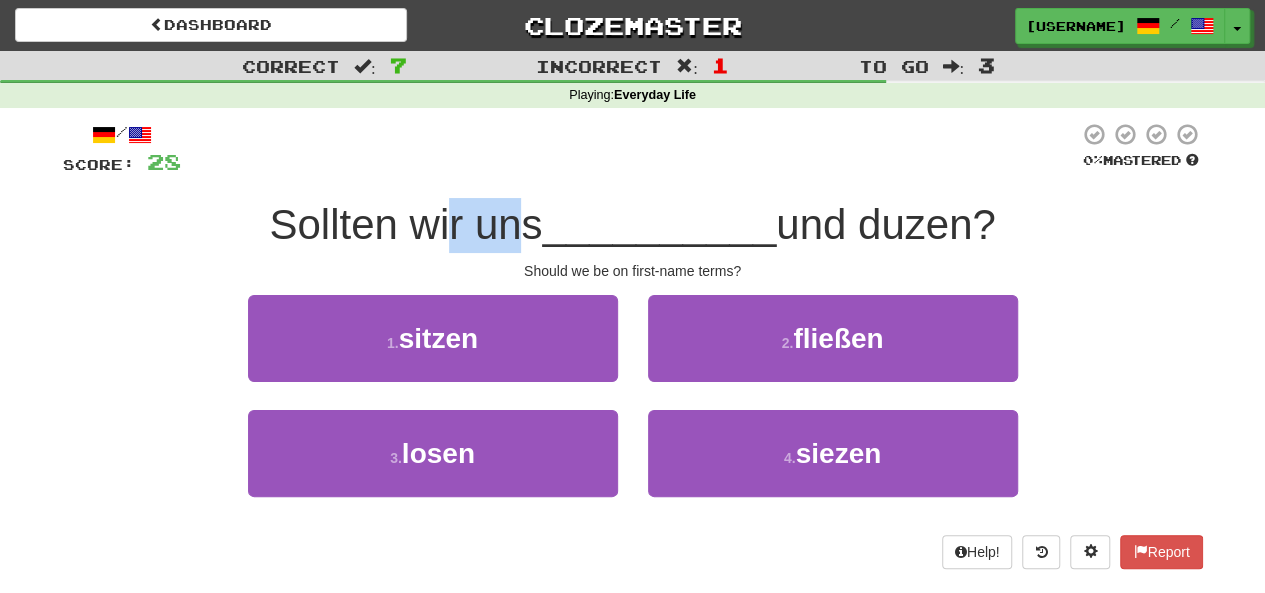 drag, startPoint x: 432, startPoint y: 229, endPoint x: 517, endPoint y: 246, distance: 86.683334 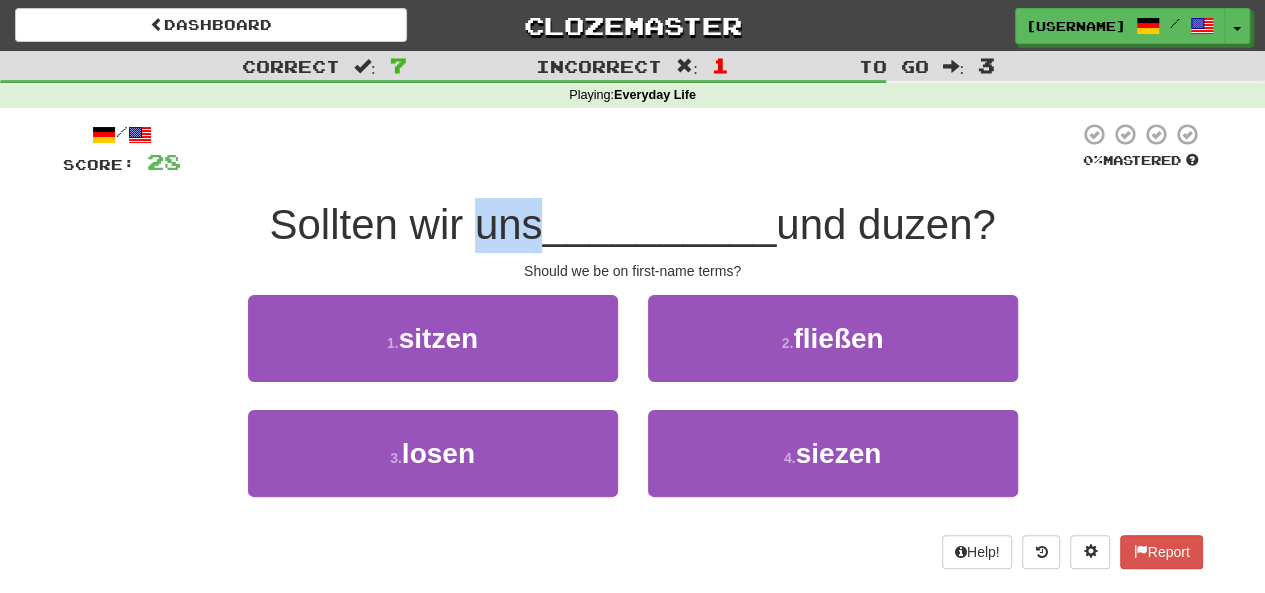 drag, startPoint x: 517, startPoint y: 246, endPoint x: 470, endPoint y: 234, distance: 48.507732 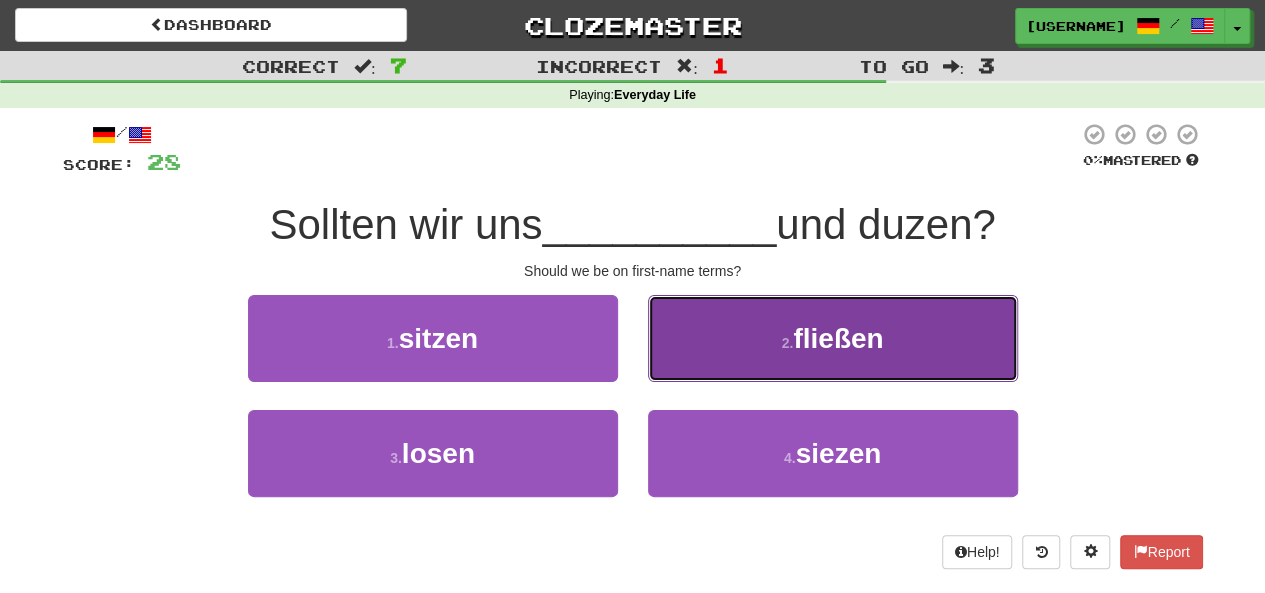 click on "2 .  fließen" at bounding box center [833, 338] 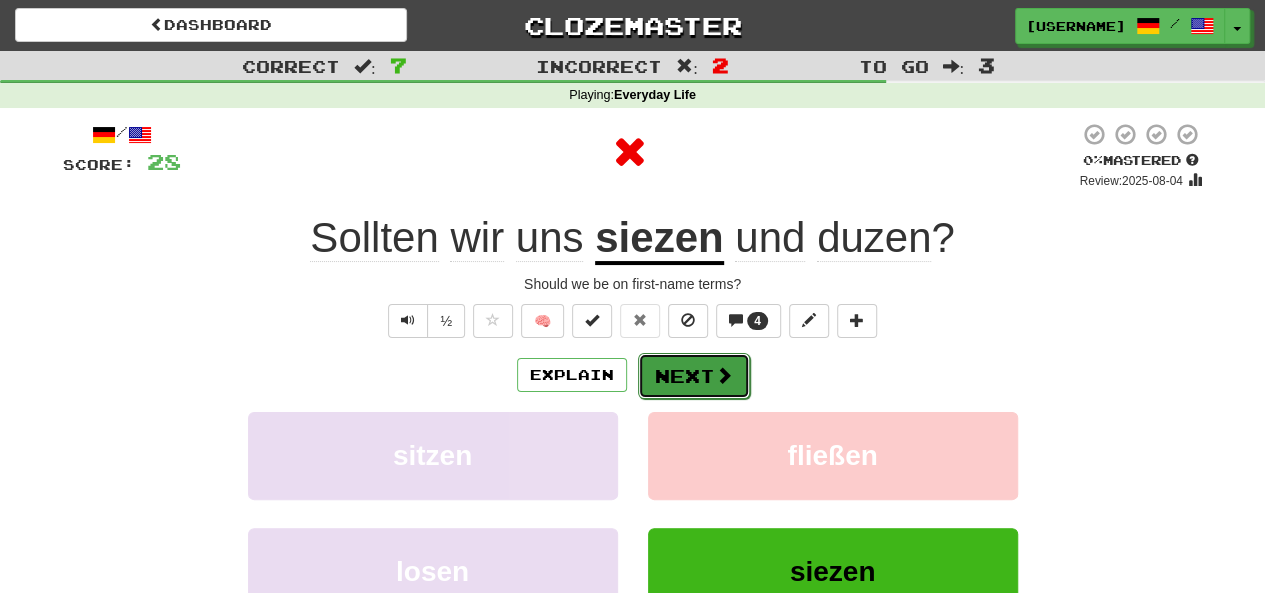 click on "Next" at bounding box center (694, 376) 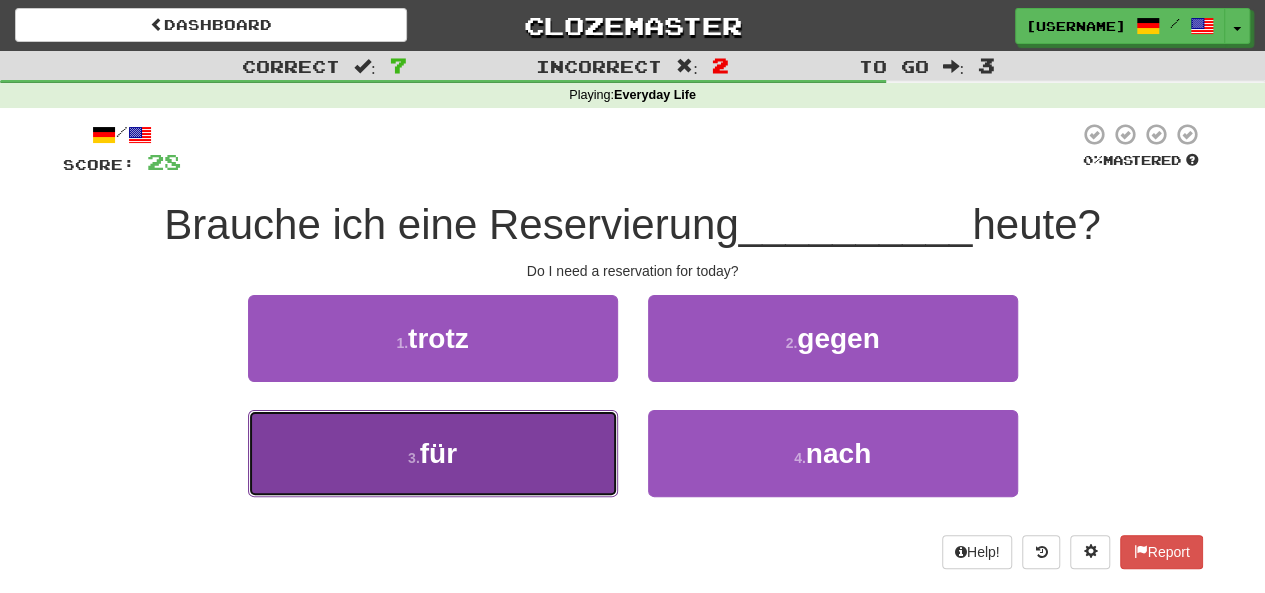click on "3 .  für" at bounding box center (433, 453) 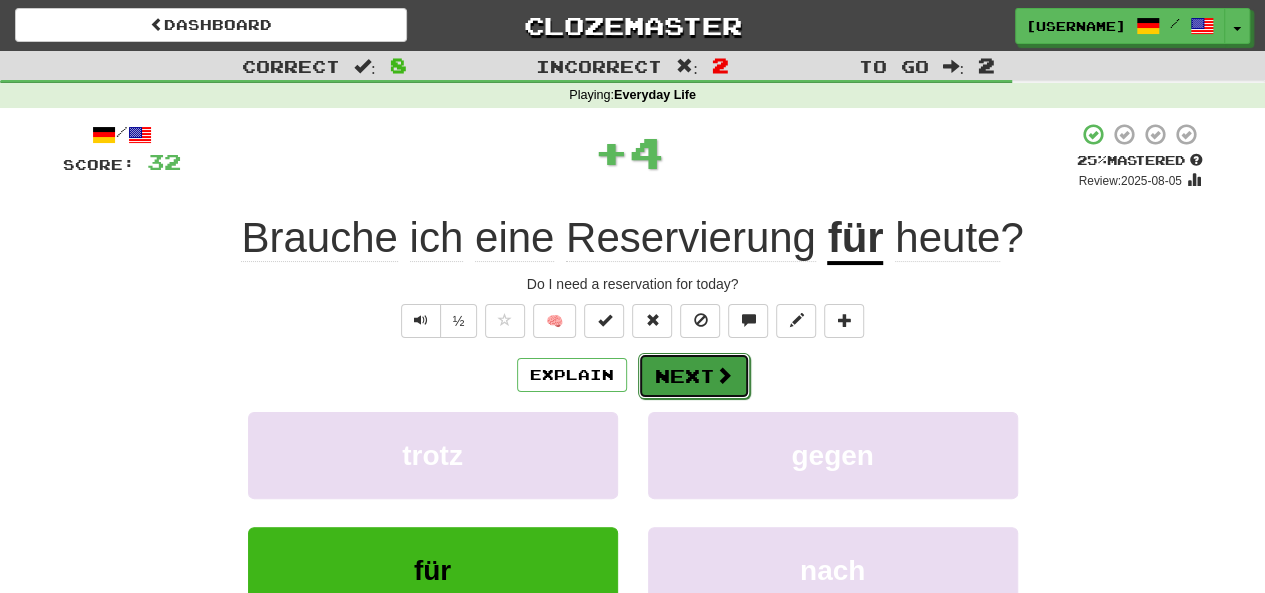click on "Next" at bounding box center (694, 376) 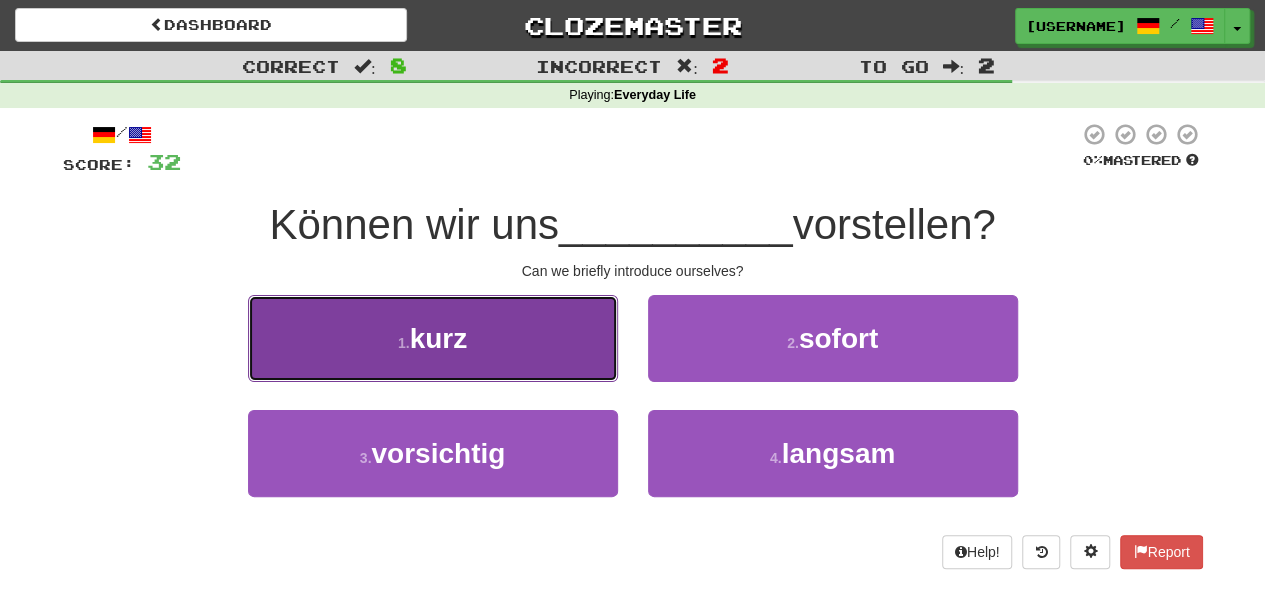 click on "1 .  kurz" at bounding box center (433, 338) 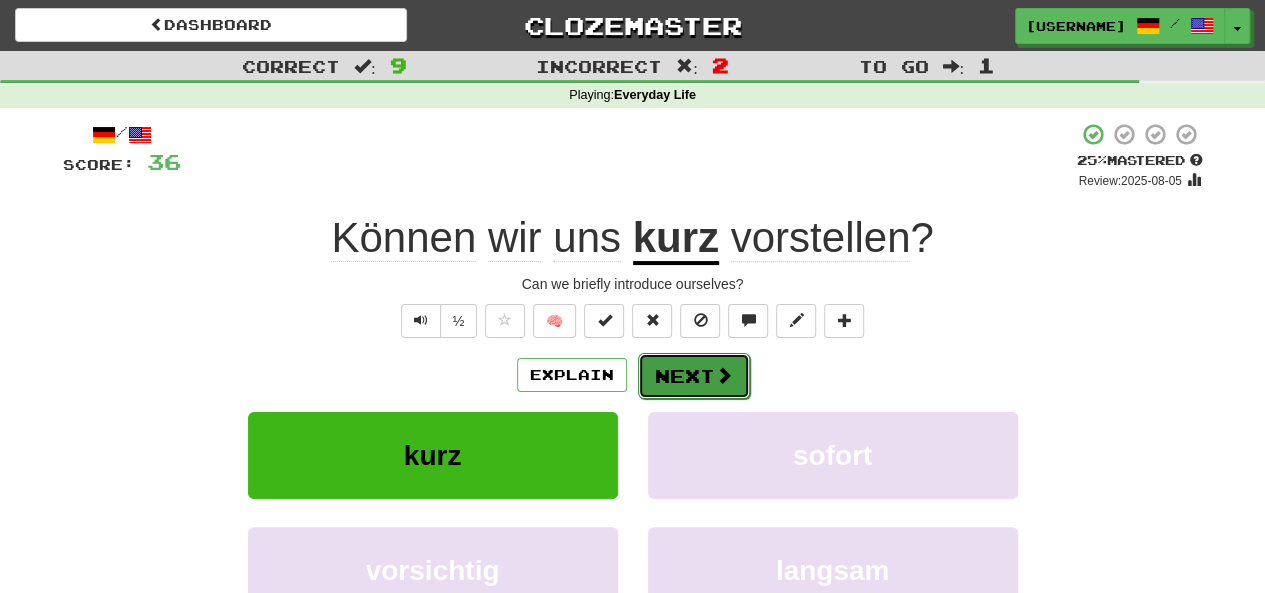 click on "Next" at bounding box center (694, 376) 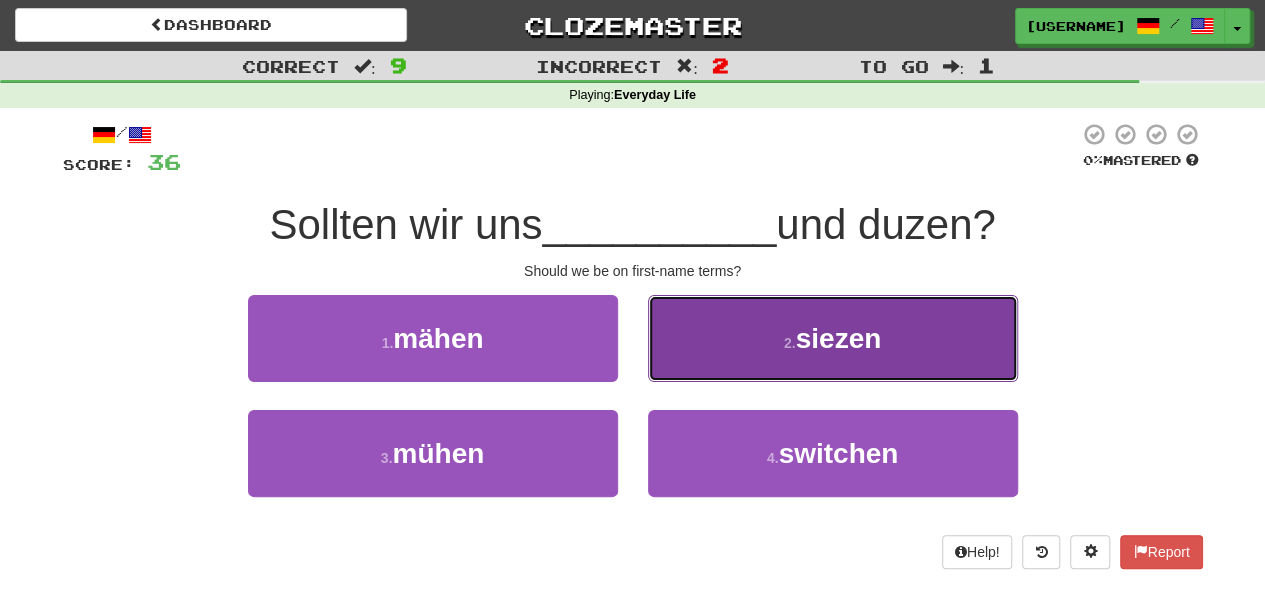 click on "2 .  siezen" at bounding box center (833, 338) 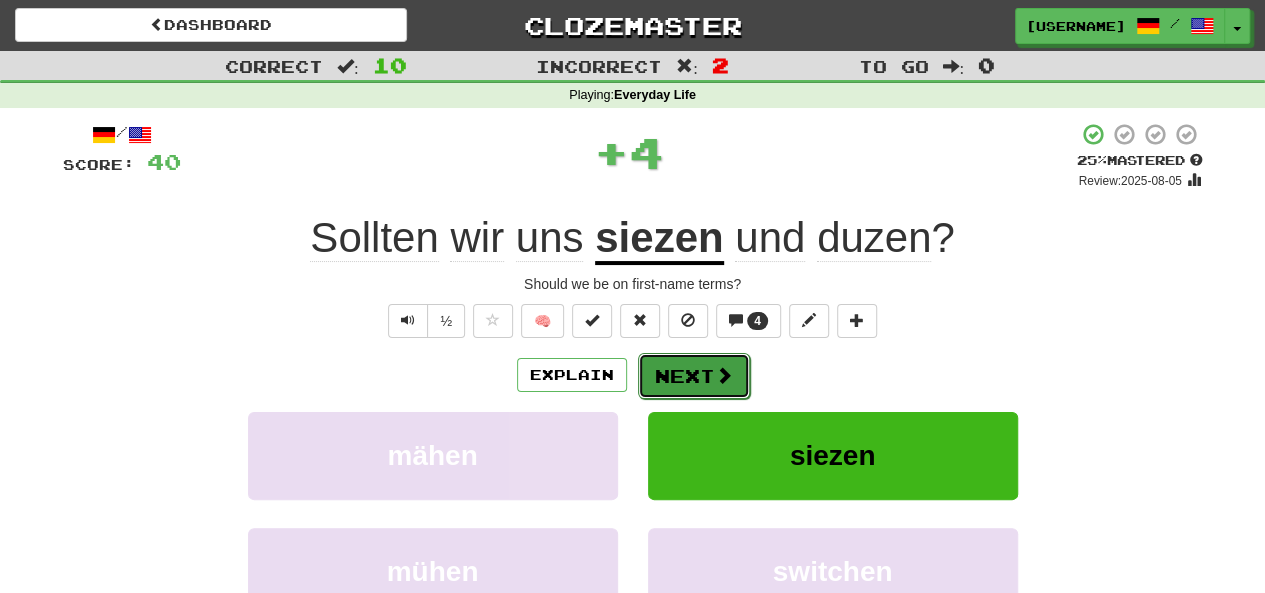 click on "Next" at bounding box center (694, 376) 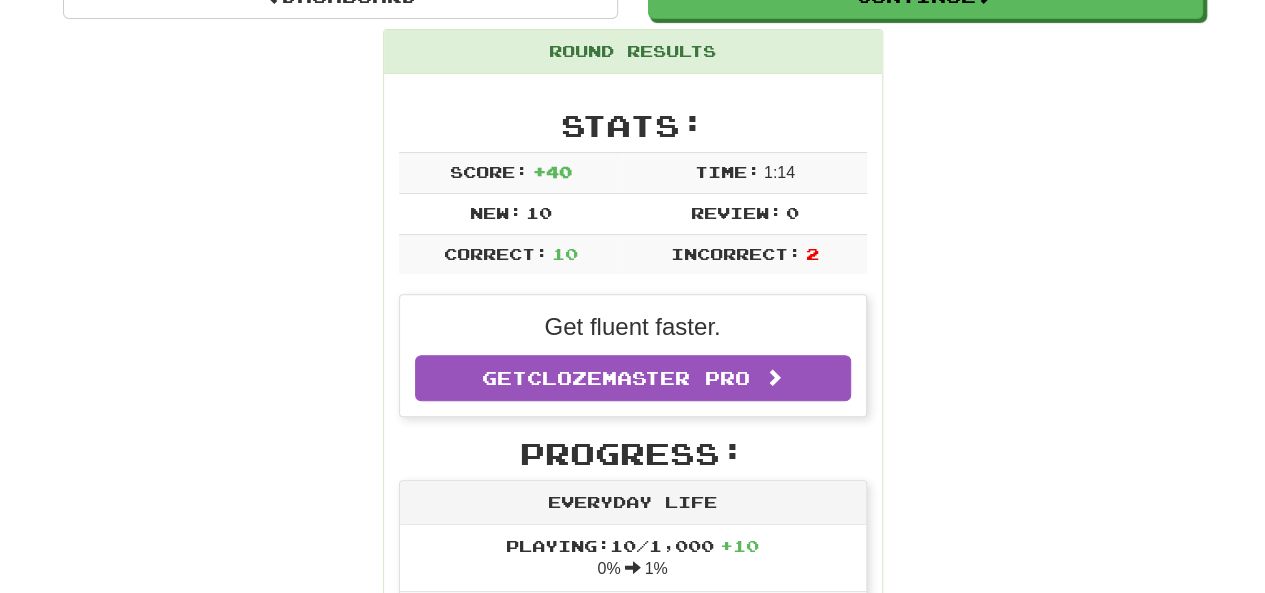 scroll, scrollTop: 0, scrollLeft: 0, axis: both 